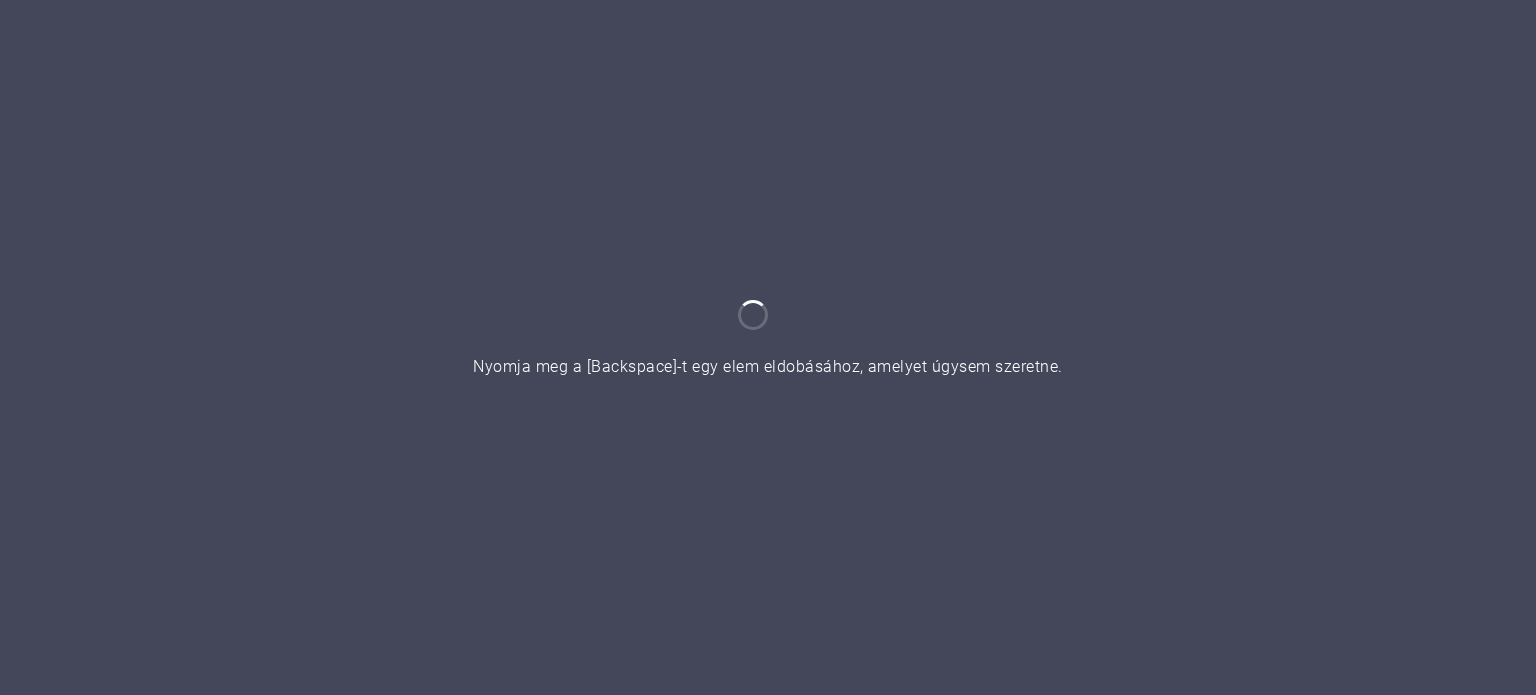 scroll, scrollTop: 0, scrollLeft: 0, axis: both 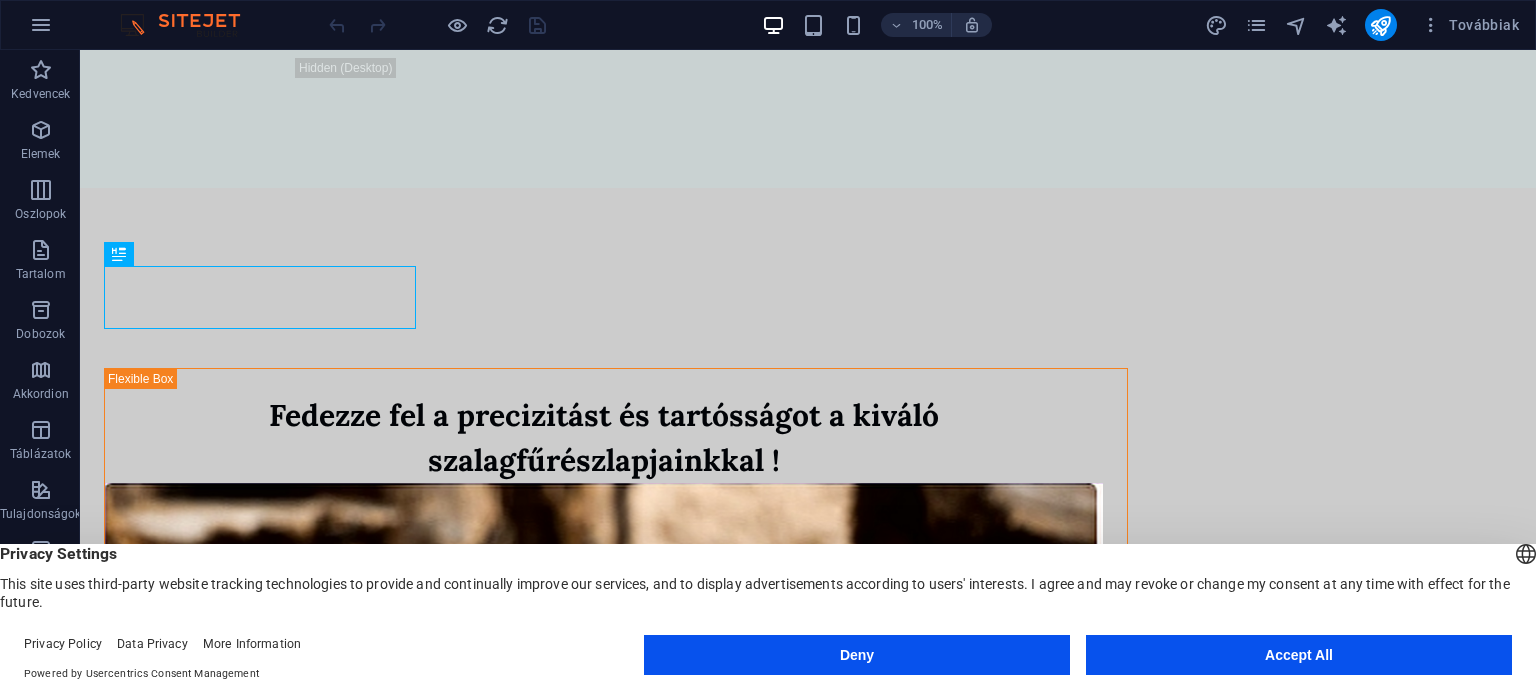 click on "Accept All" at bounding box center (1299, 655) 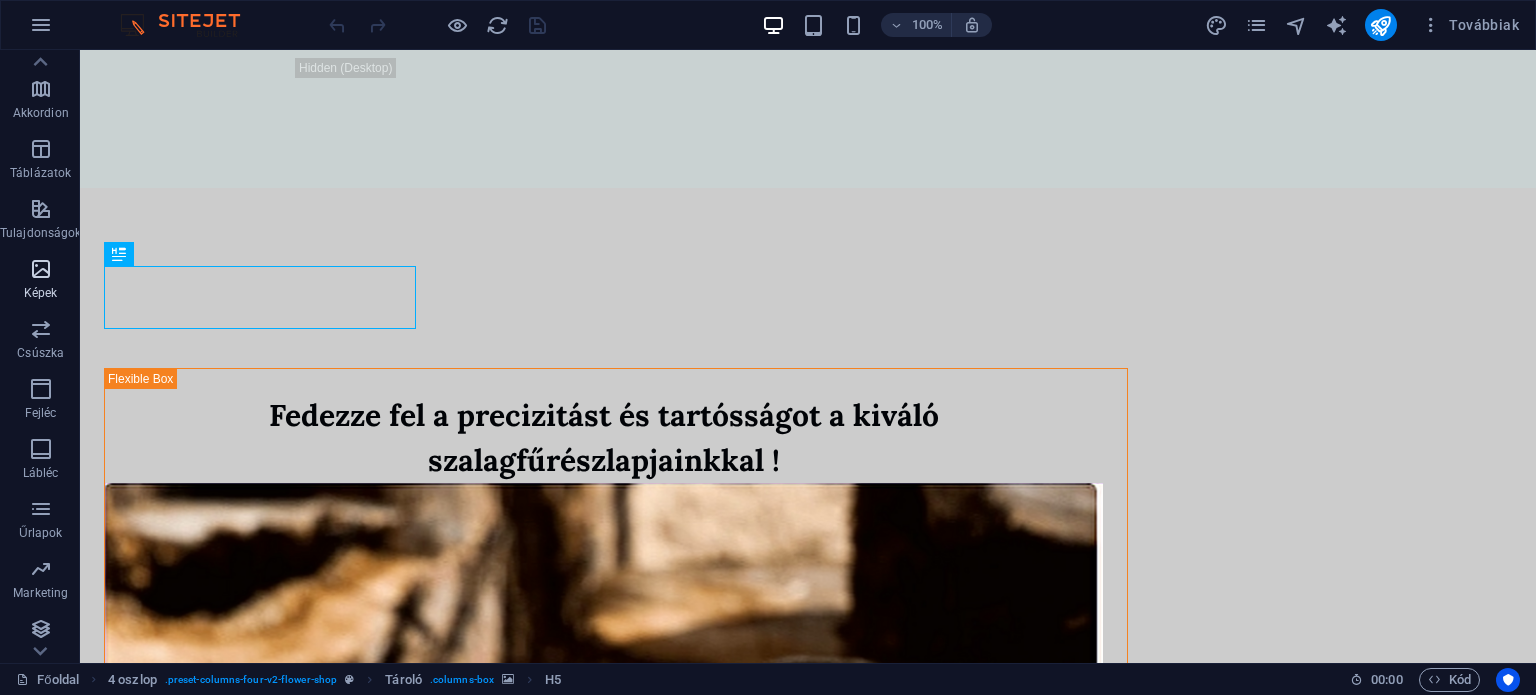 scroll, scrollTop: 286, scrollLeft: 0, axis: vertical 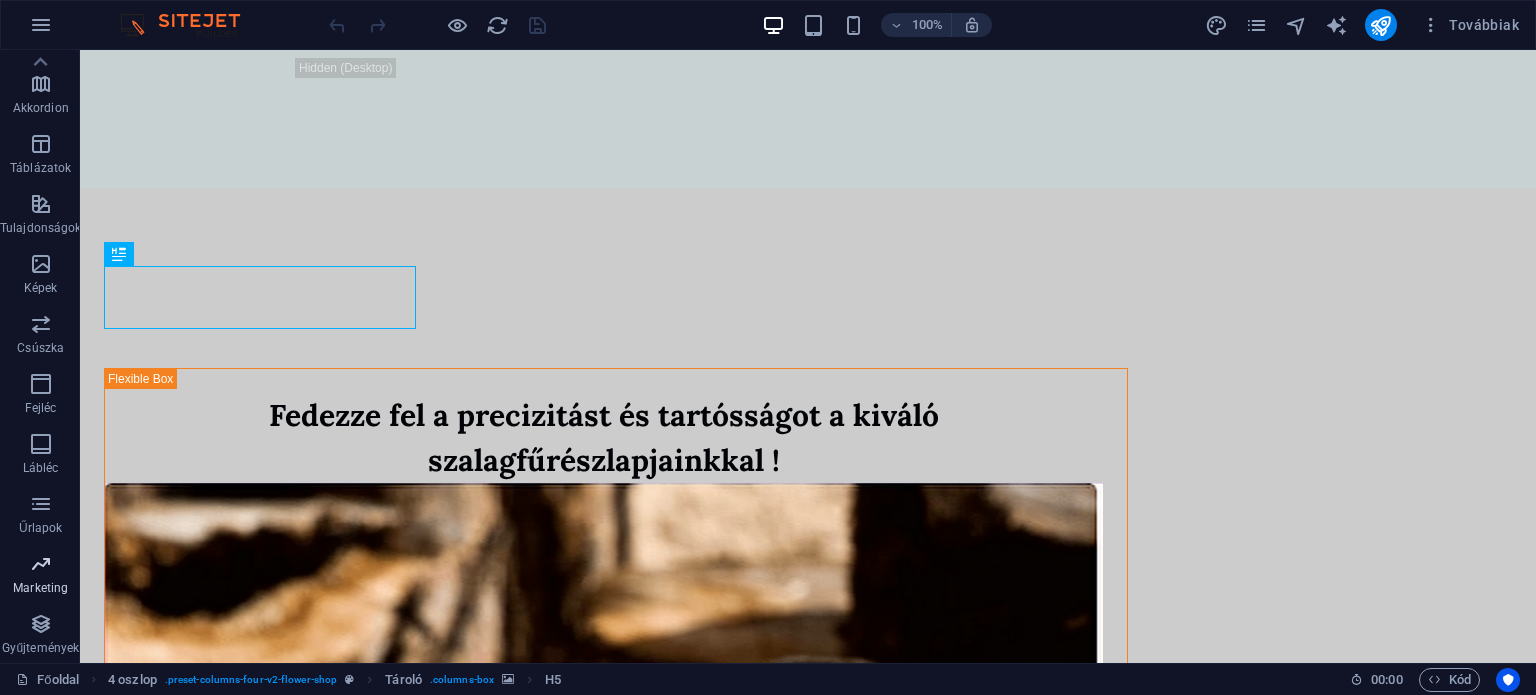 click at bounding box center (41, 564) 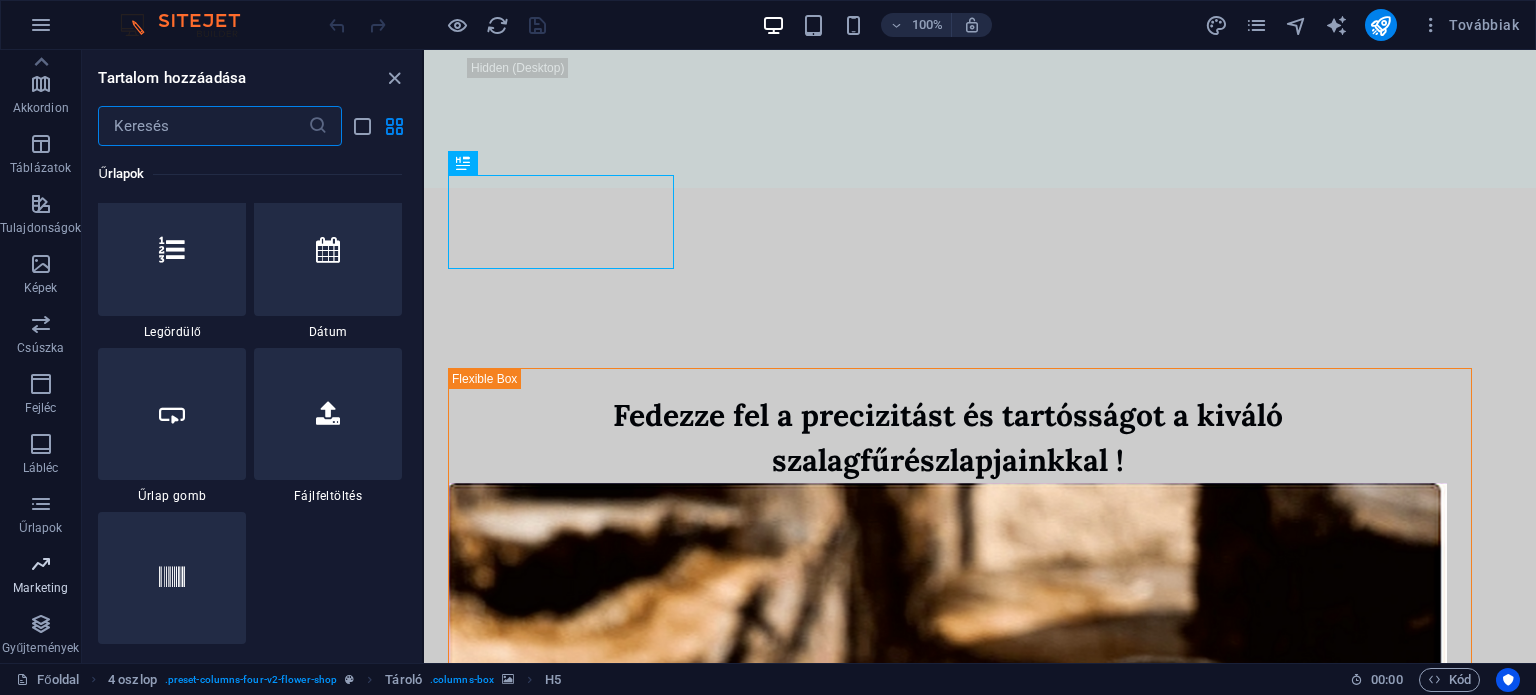 scroll, scrollTop: 16288, scrollLeft: 0, axis: vertical 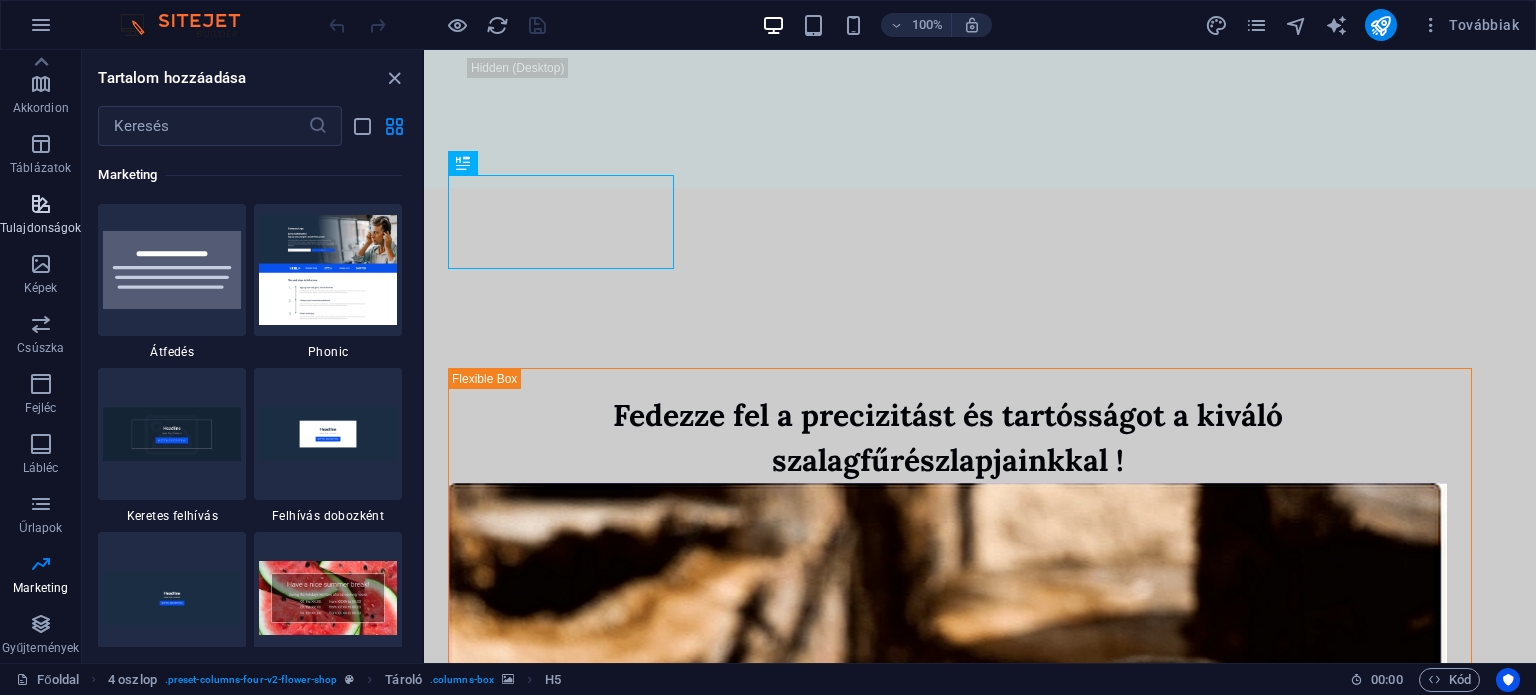 click at bounding box center (41, 204) 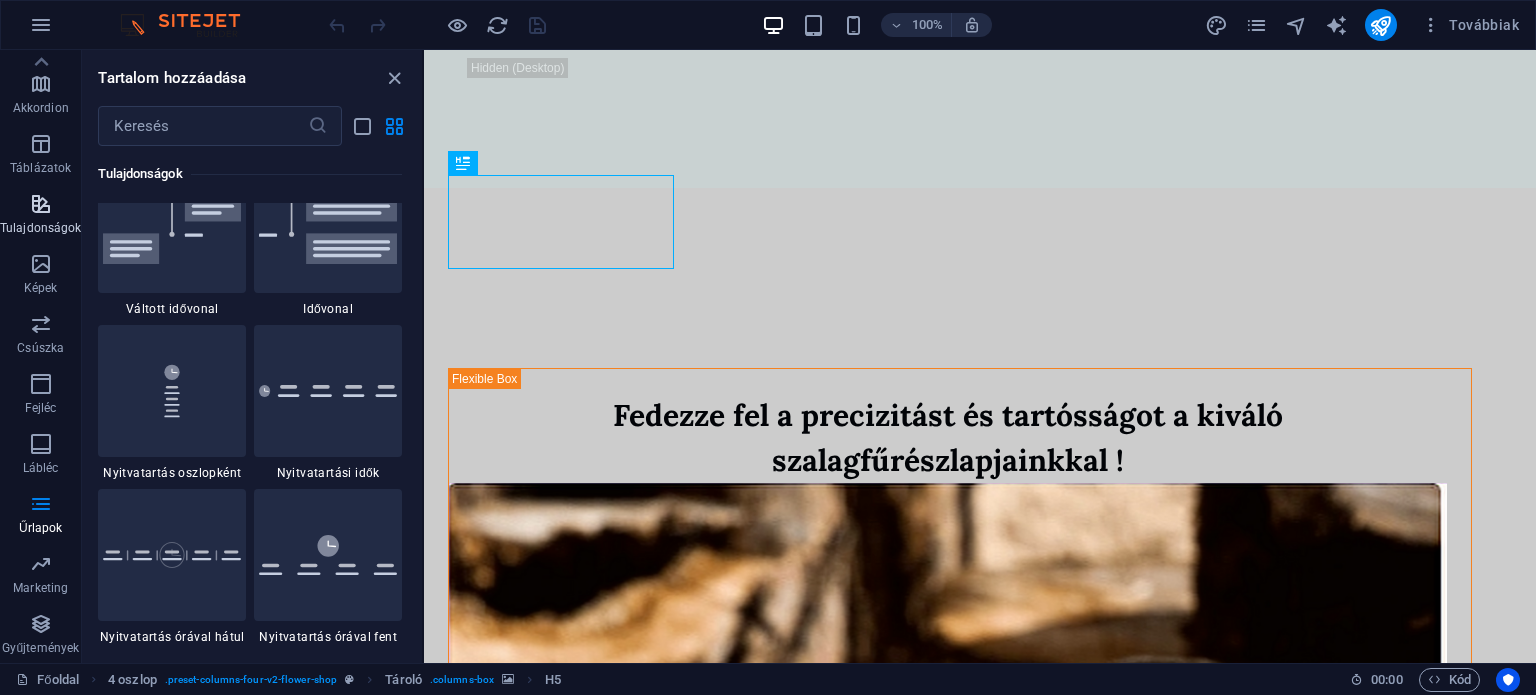 scroll, scrollTop: 7795, scrollLeft: 0, axis: vertical 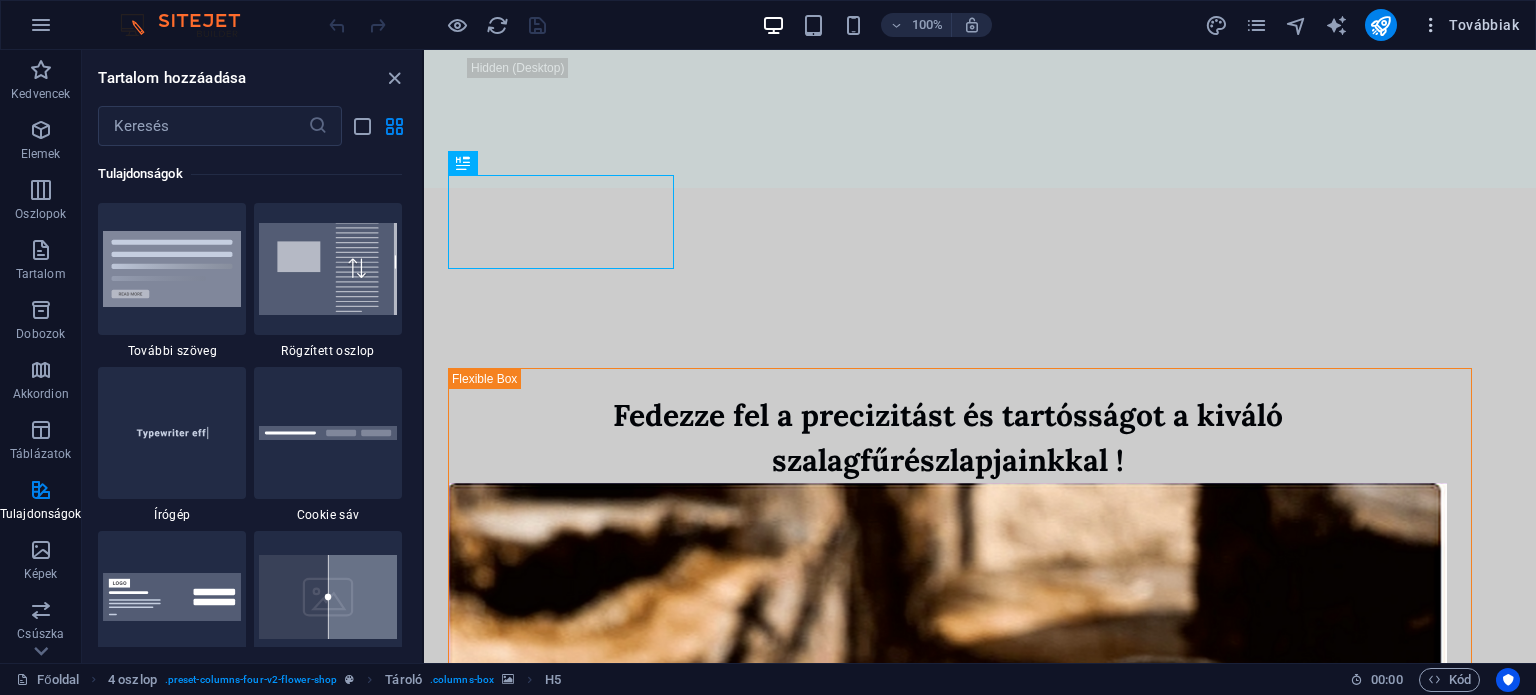 click at bounding box center [1431, 25] 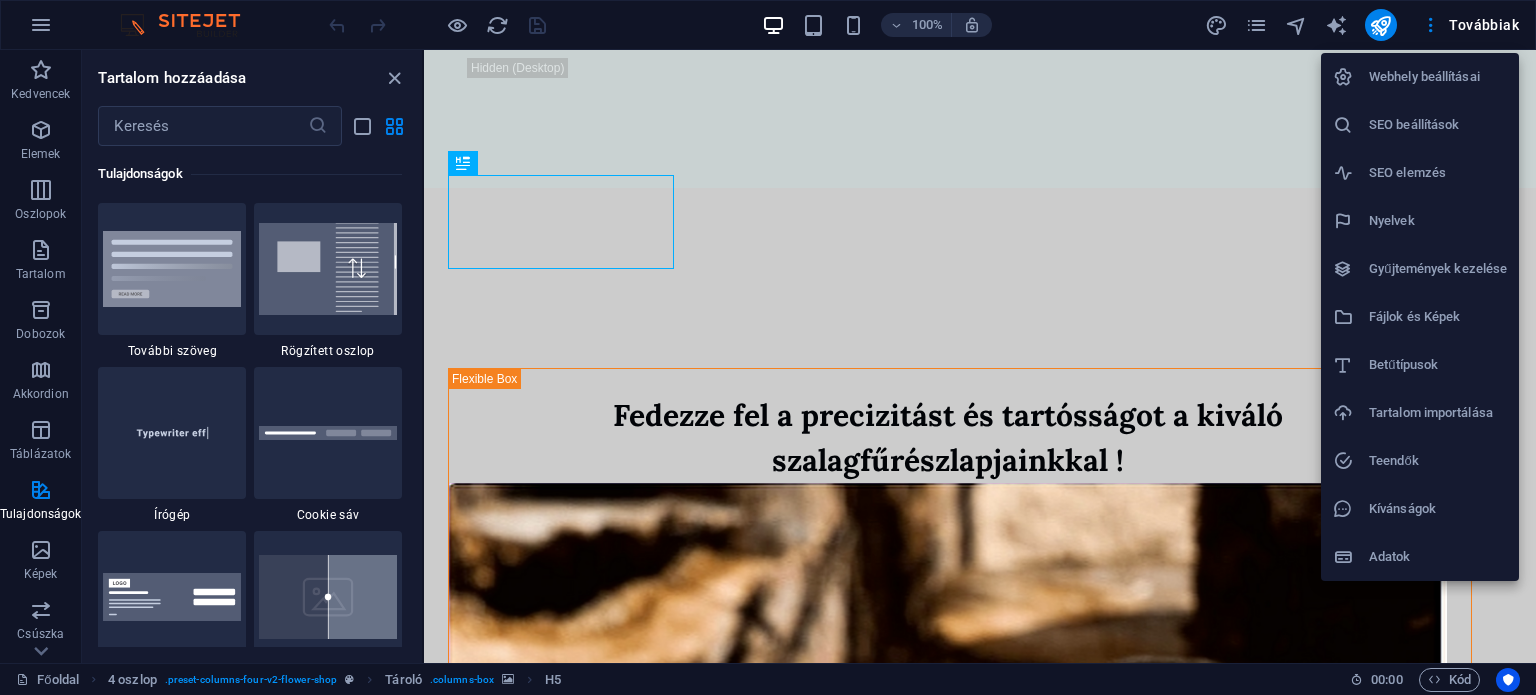 click on "SEO beállítások" at bounding box center (1438, 125) 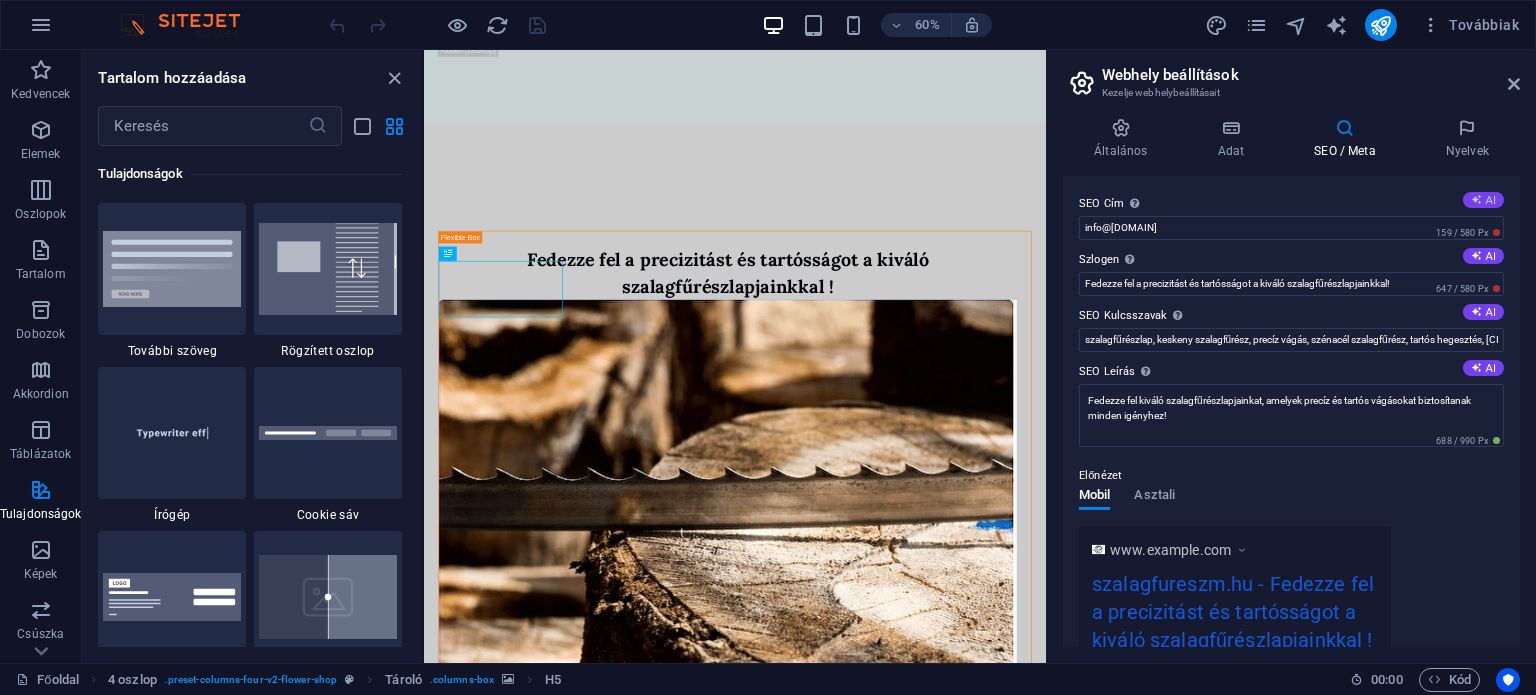 click on "AI" at bounding box center [1483, 200] 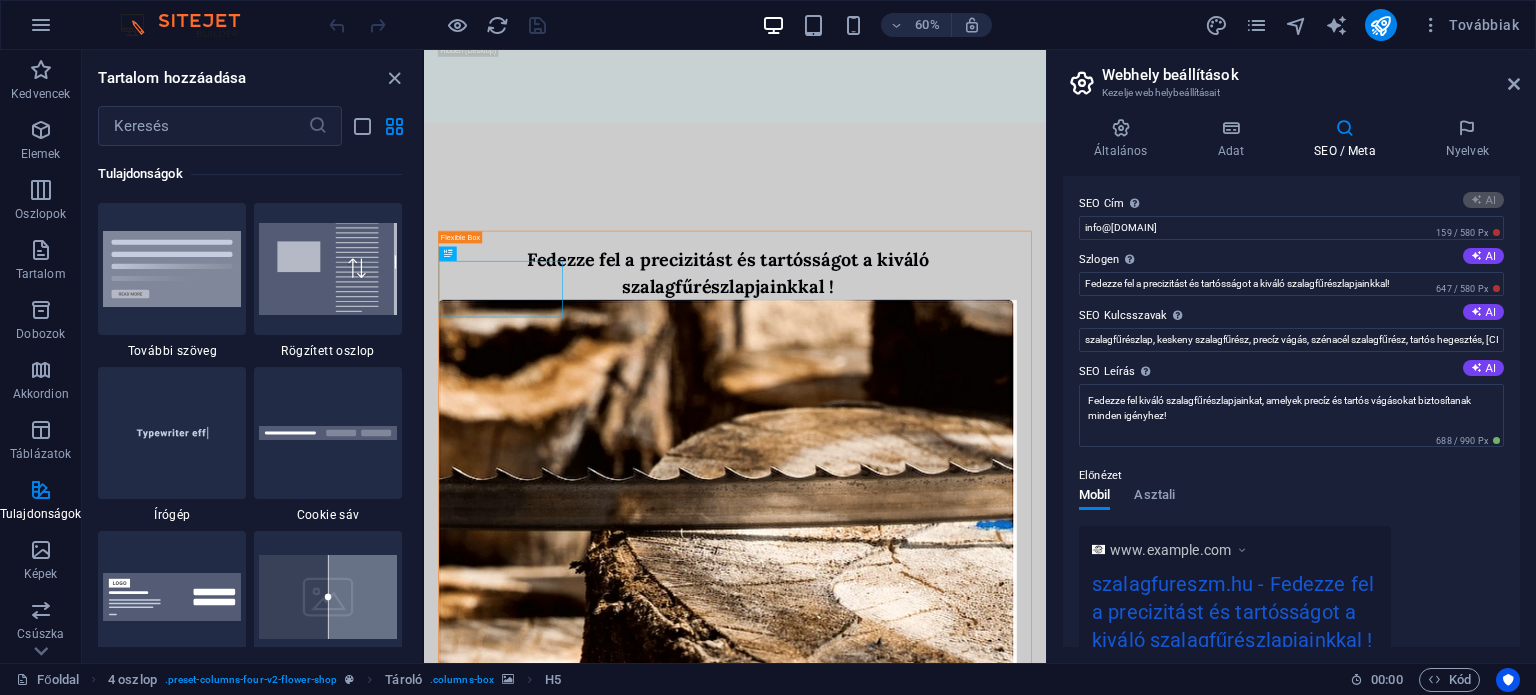 type on "Szalagfűrészek Precíz Vágásra" 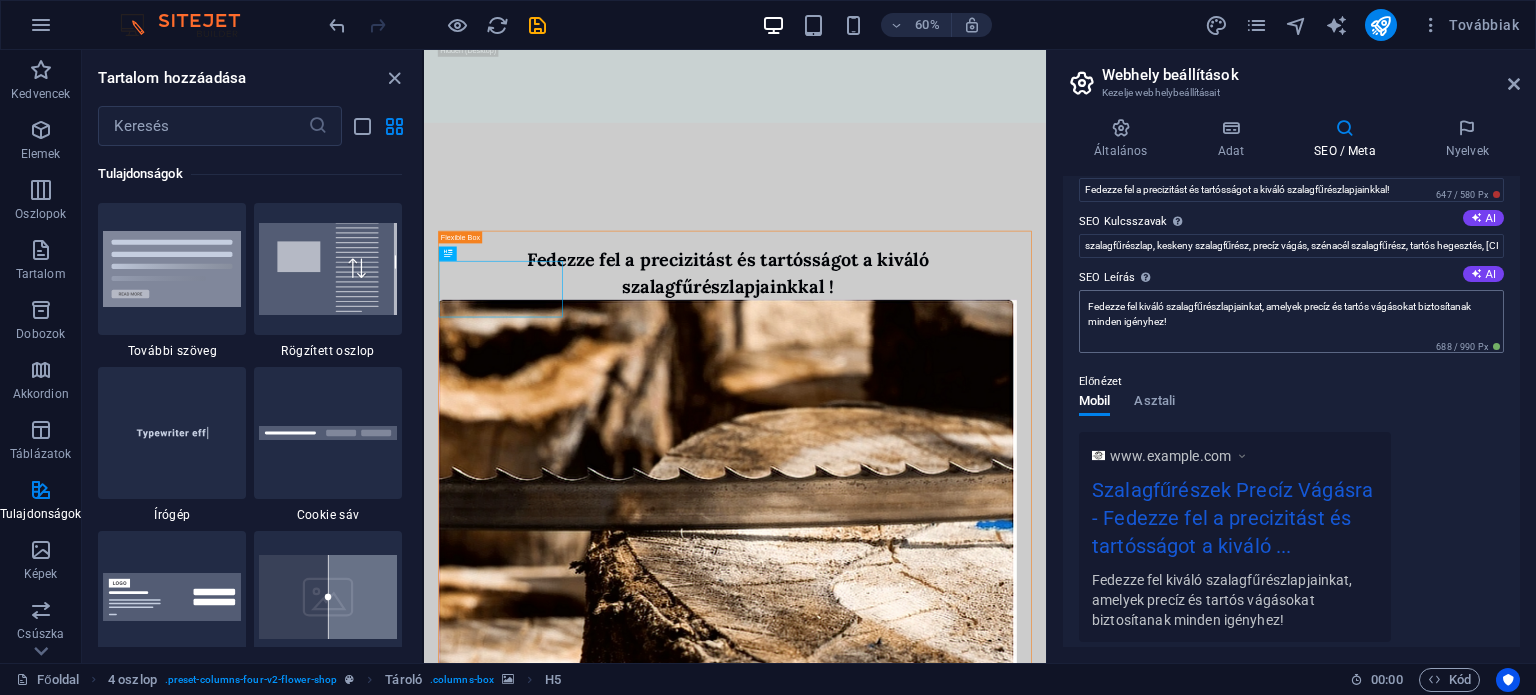 scroll, scrollTop: 100, scrollLeft: 0, axis: vertical 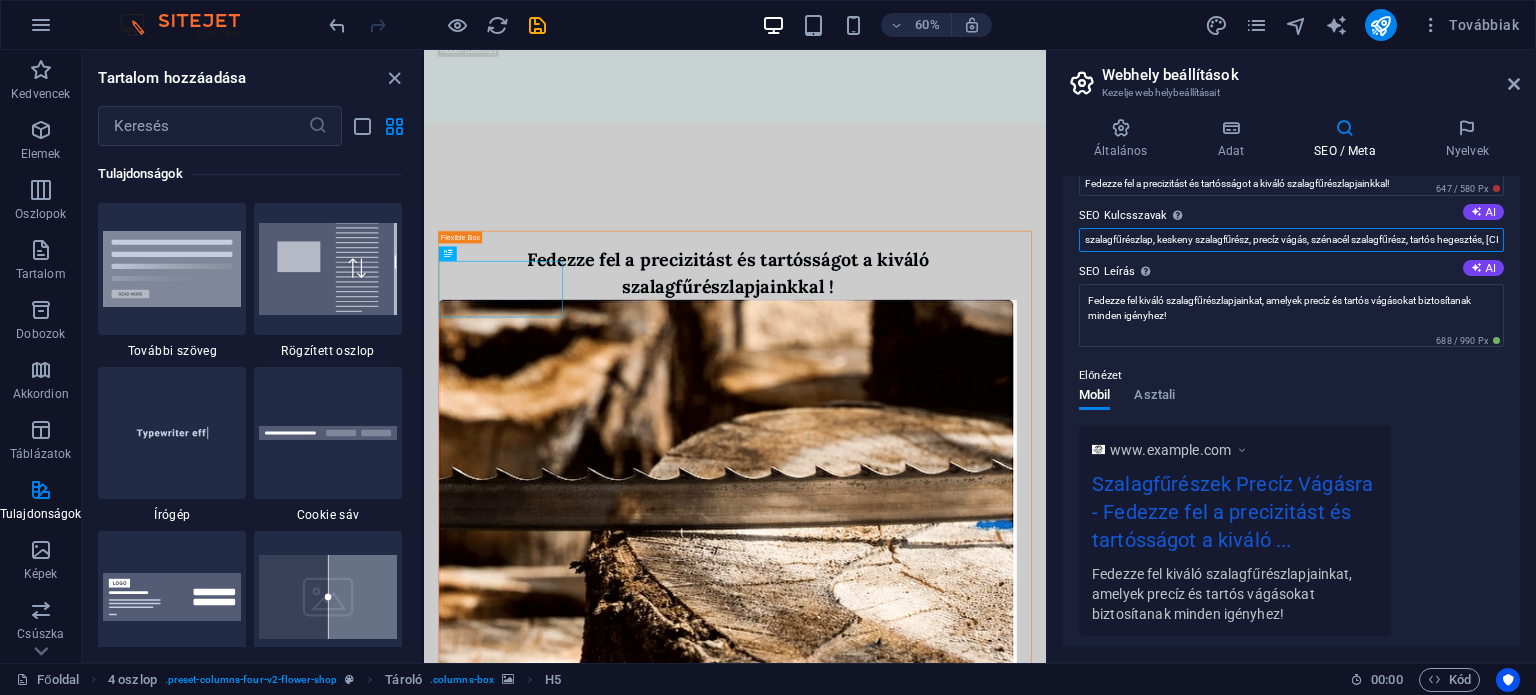 click on "szalagfűrészlap, keskeny szalagfűrész, precíz vágás, szénacél szalagfűrész, tartós hegesztés, Kaposvár fűrészlap" at bounding box center [1291, 240] 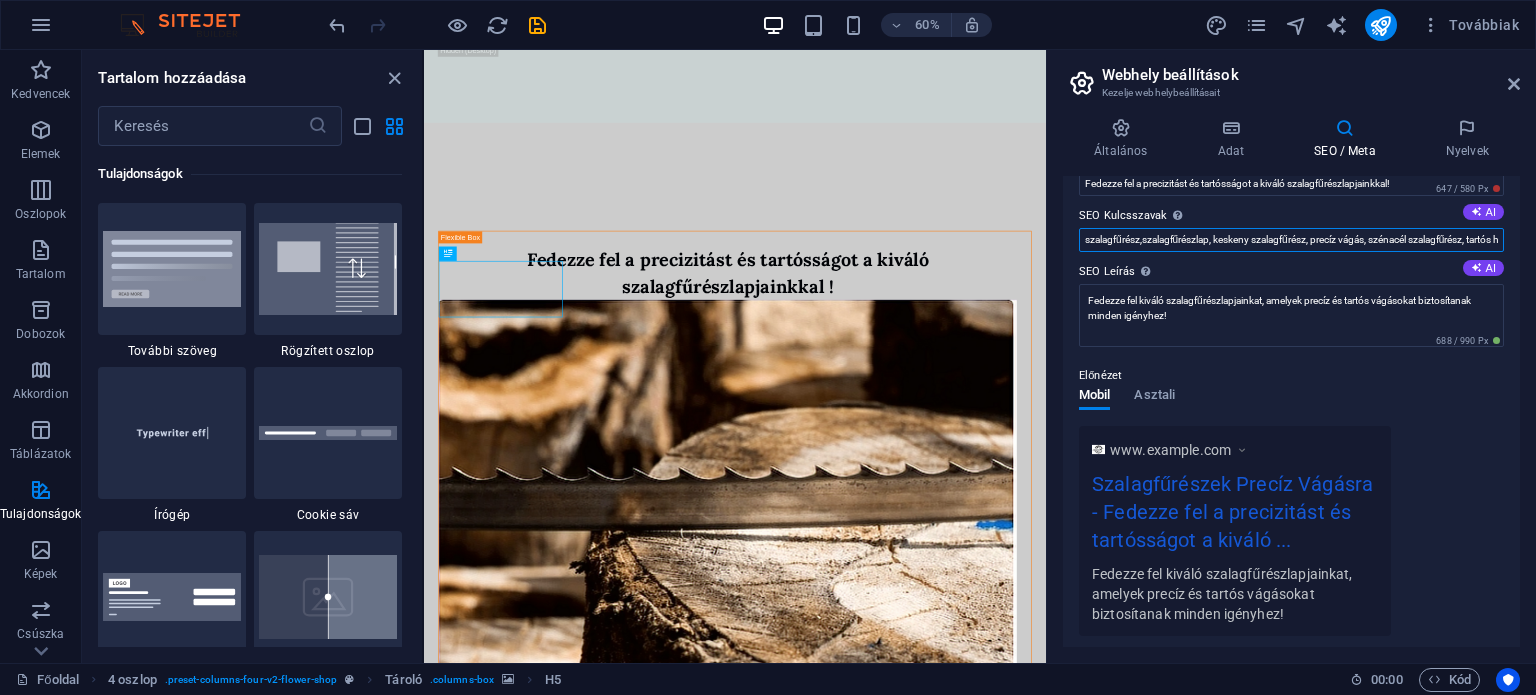 click on "szalagfűrész,szalagfűrészlap, keskeny szalagfűrész, precíz vágás, szénacél szalagfűrész, tartós hegesztés, [CITY] fűrészlap" at bounding box center [1291, 240] 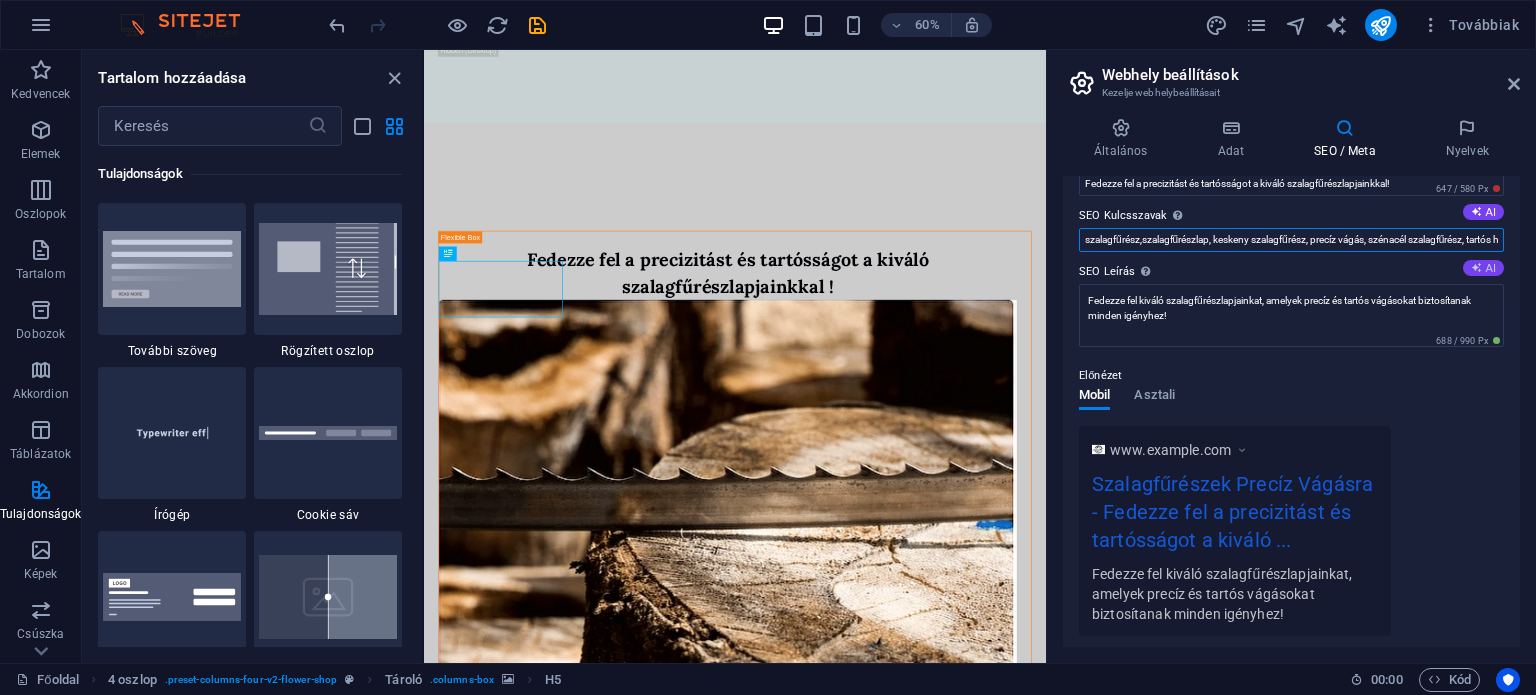 type on "szalagfűrész,szalagfűrészlap, keskeny szalagfűrész, precíz vágás, szénacél szalagfűrész, tartós hegesztés, [CITY] fűrészlap" 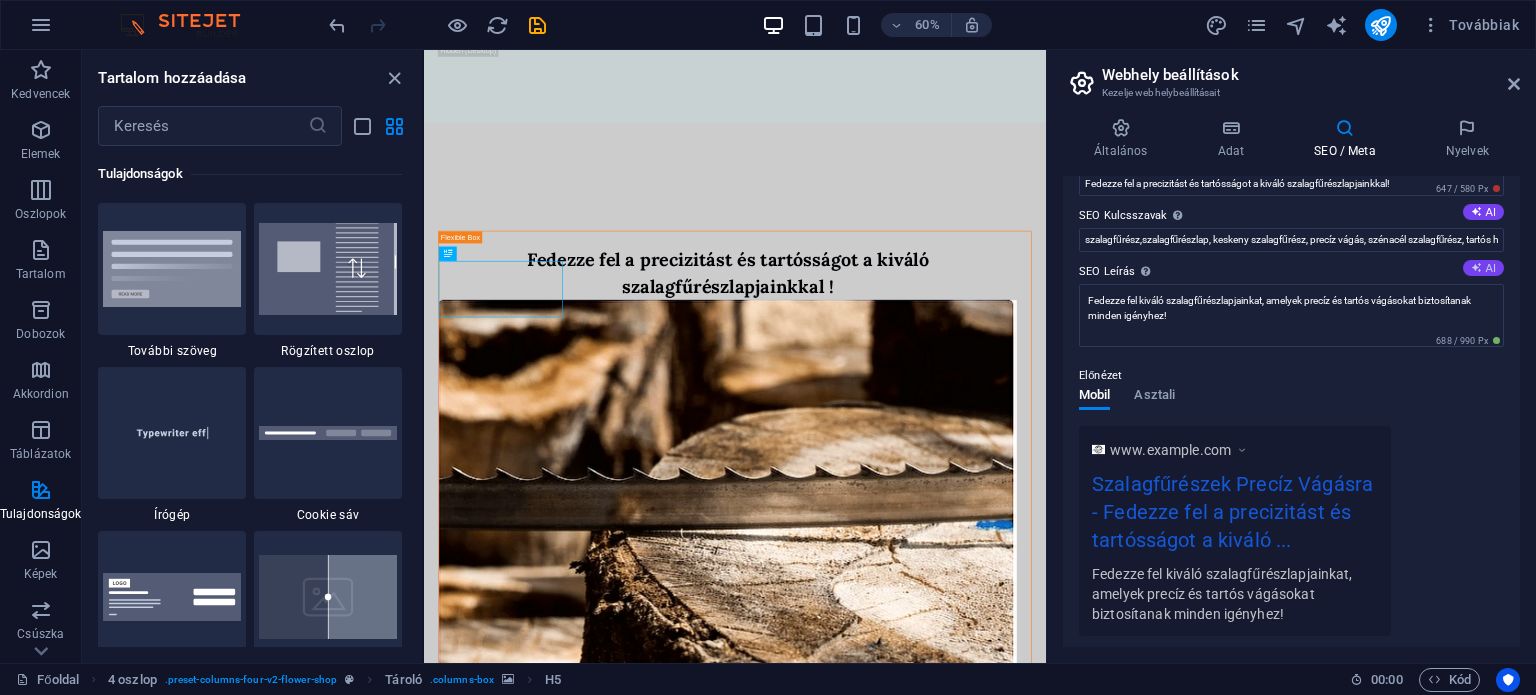 click on "AI" at bounding box center [1483, 268] 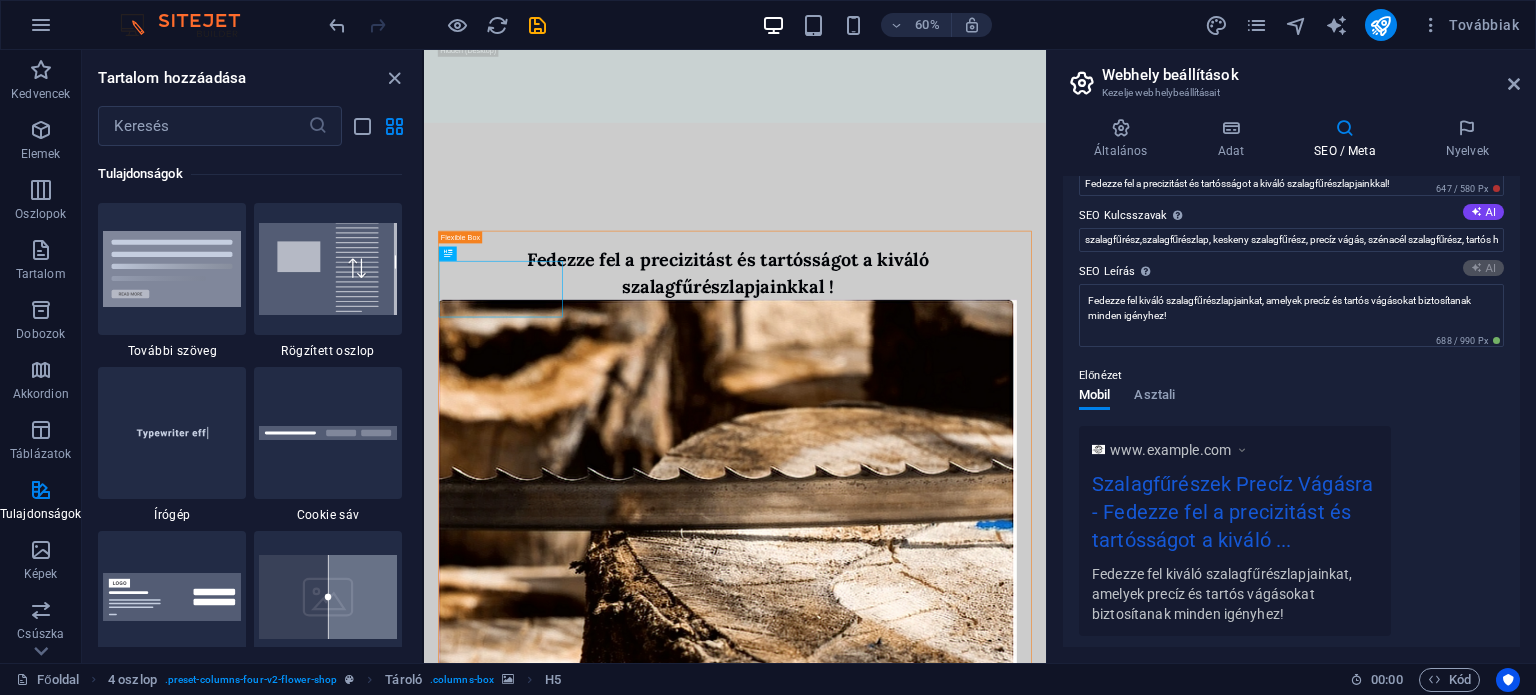 type on "Fedezze fel a precíz és tartós szalagfűrészlapokat! Ideális vágásokhoz, minőségi anyagokból [CITY]-on. Vágjon velünk!" 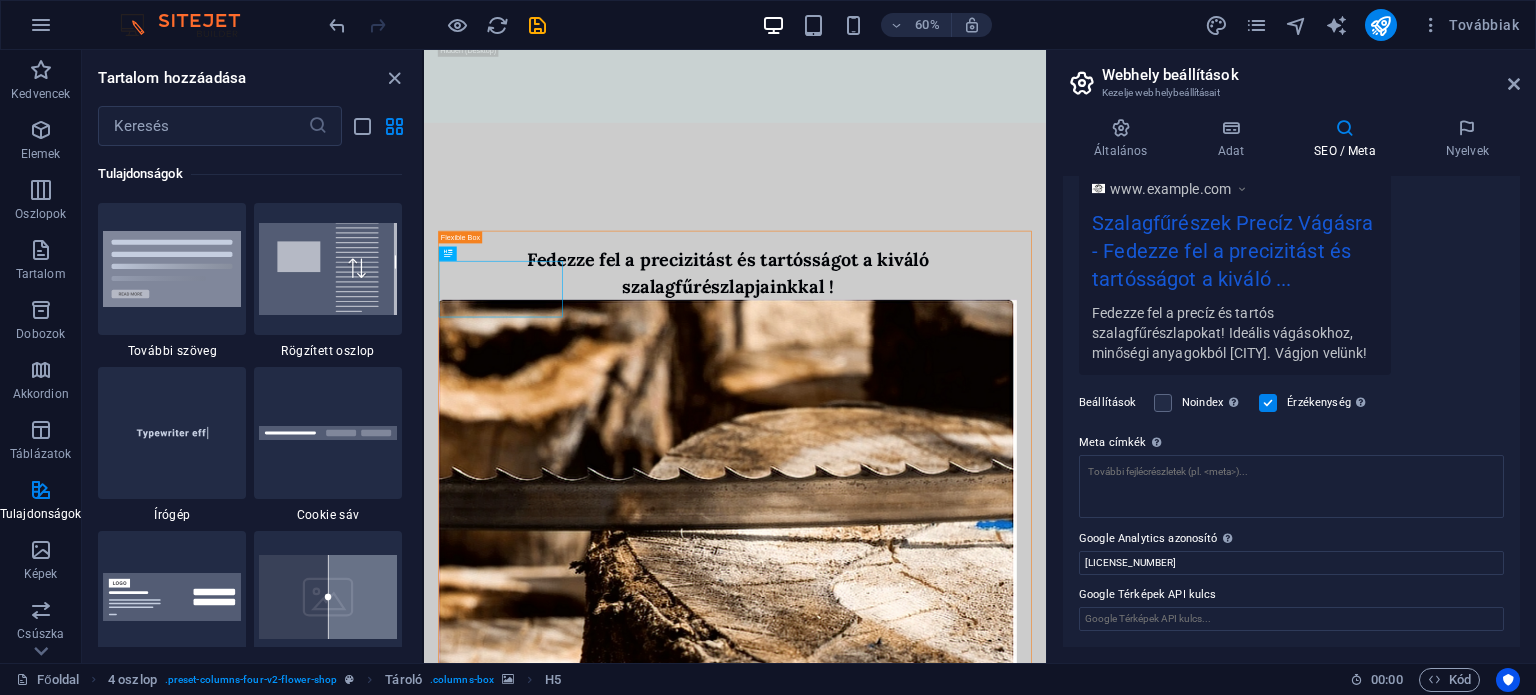 scroll, scrollTop: 379, scrollLeft: 0, axis: vertical 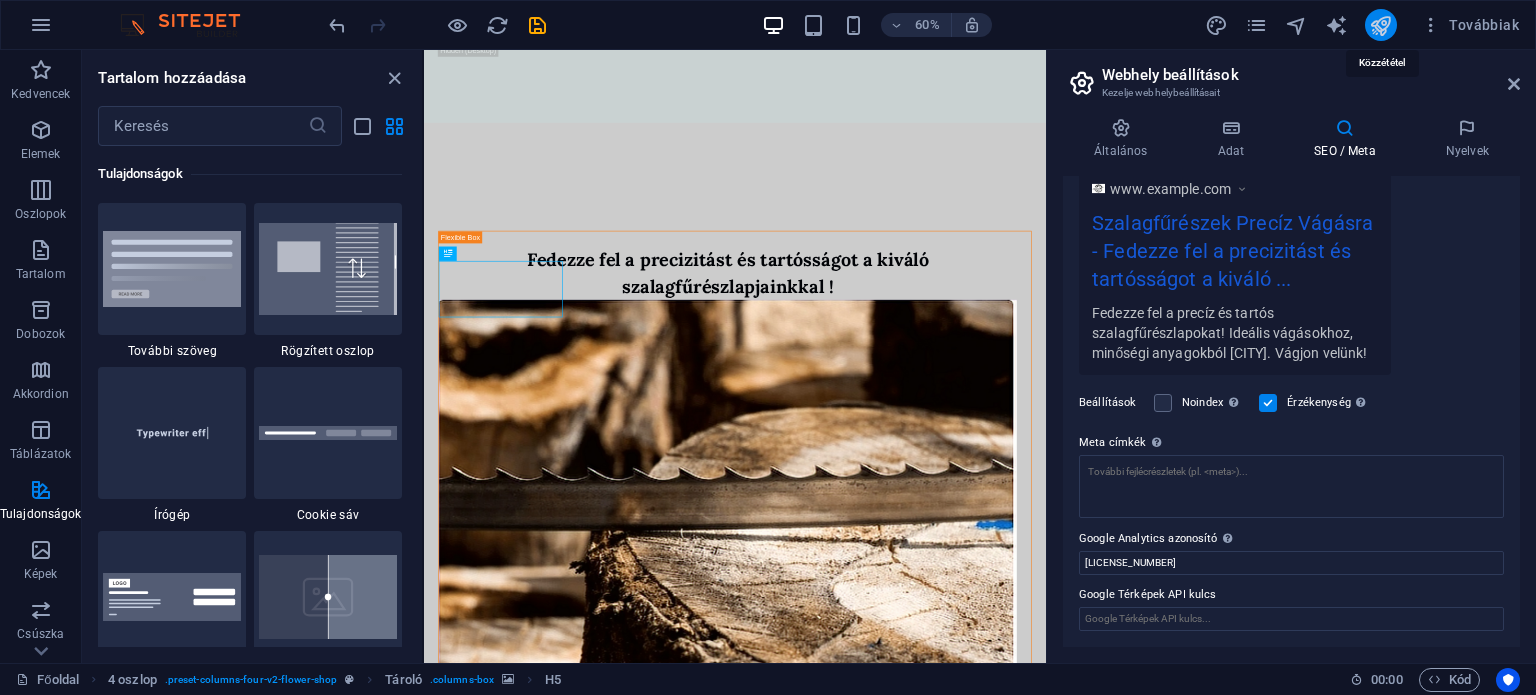 click at bounding box center (1380, 25) 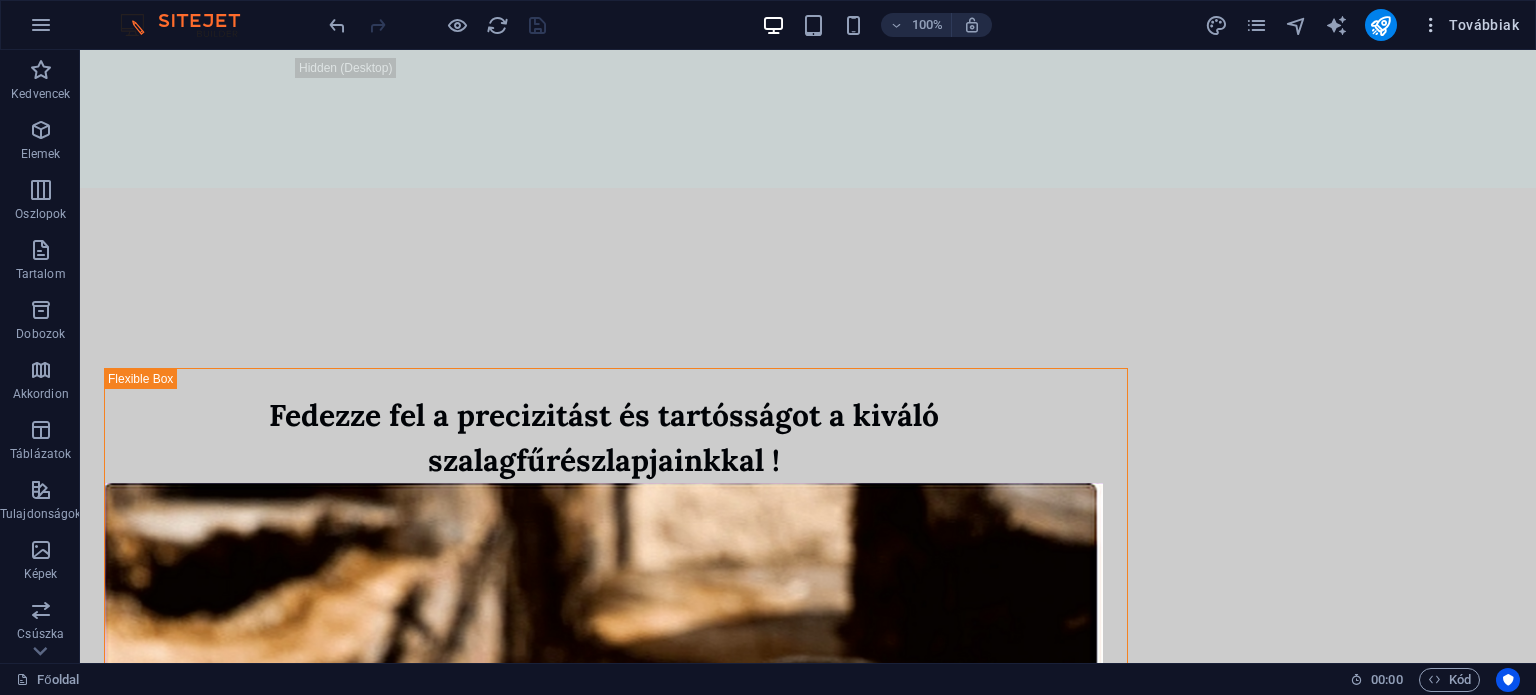 click on "Továbbiak" at bounding box center [1470, 25] 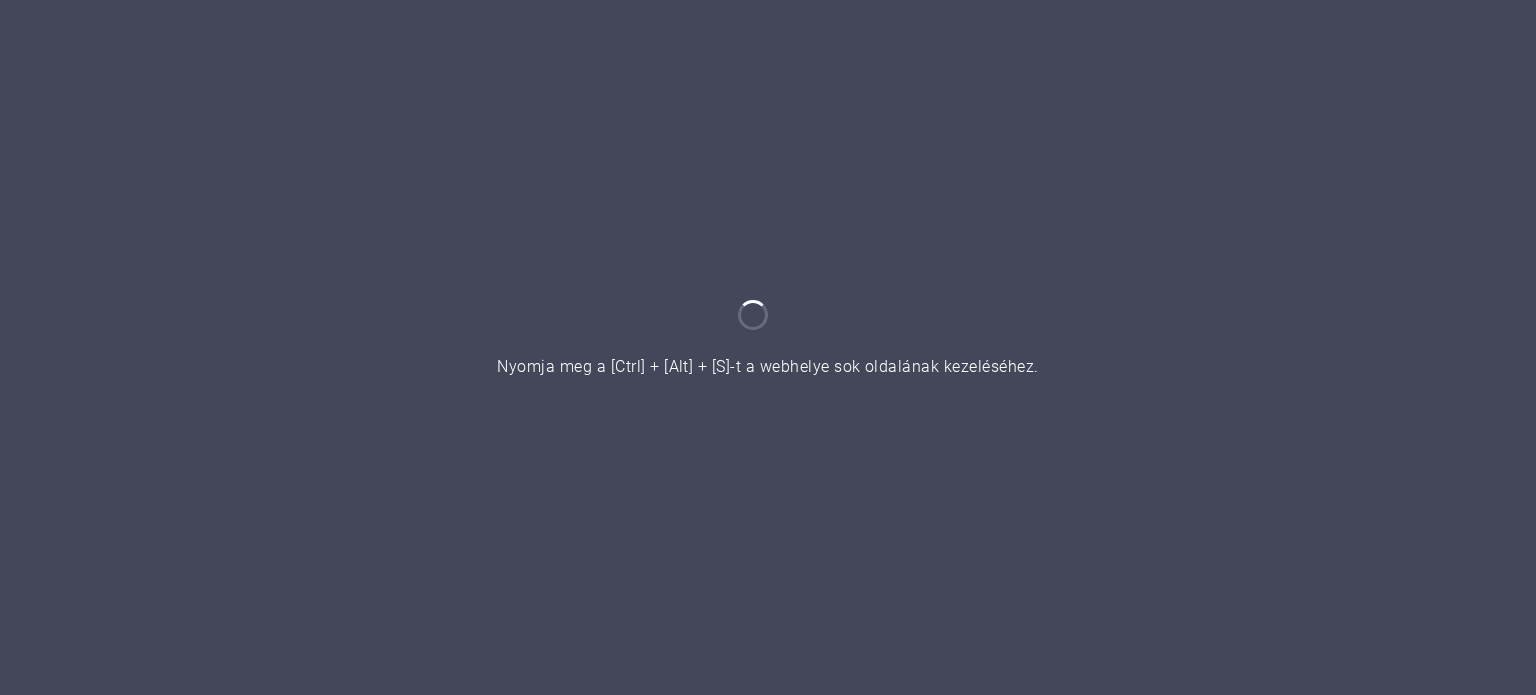 scroll, scrollTop: 0, scrollLeft: 0, axis: both 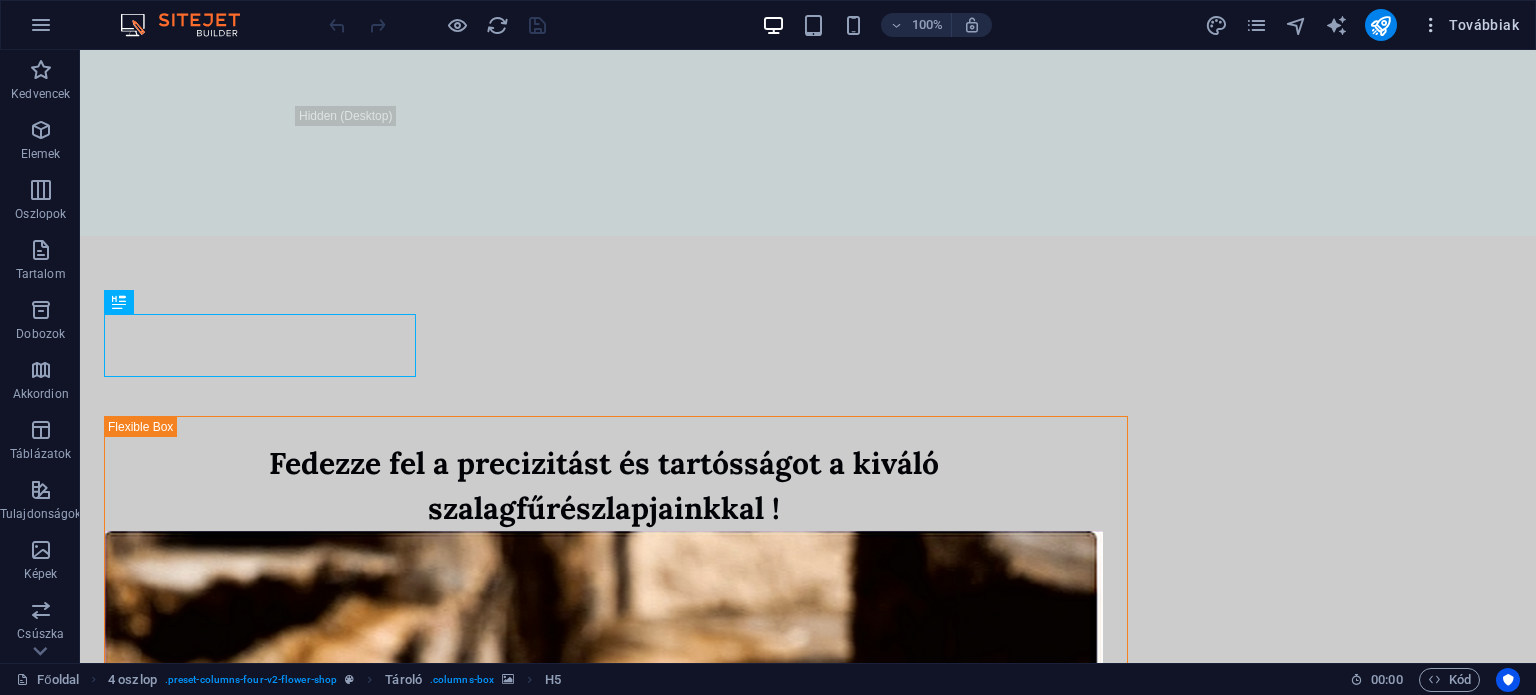 click on "Továbbiak" at bounding box center (1470, 25) 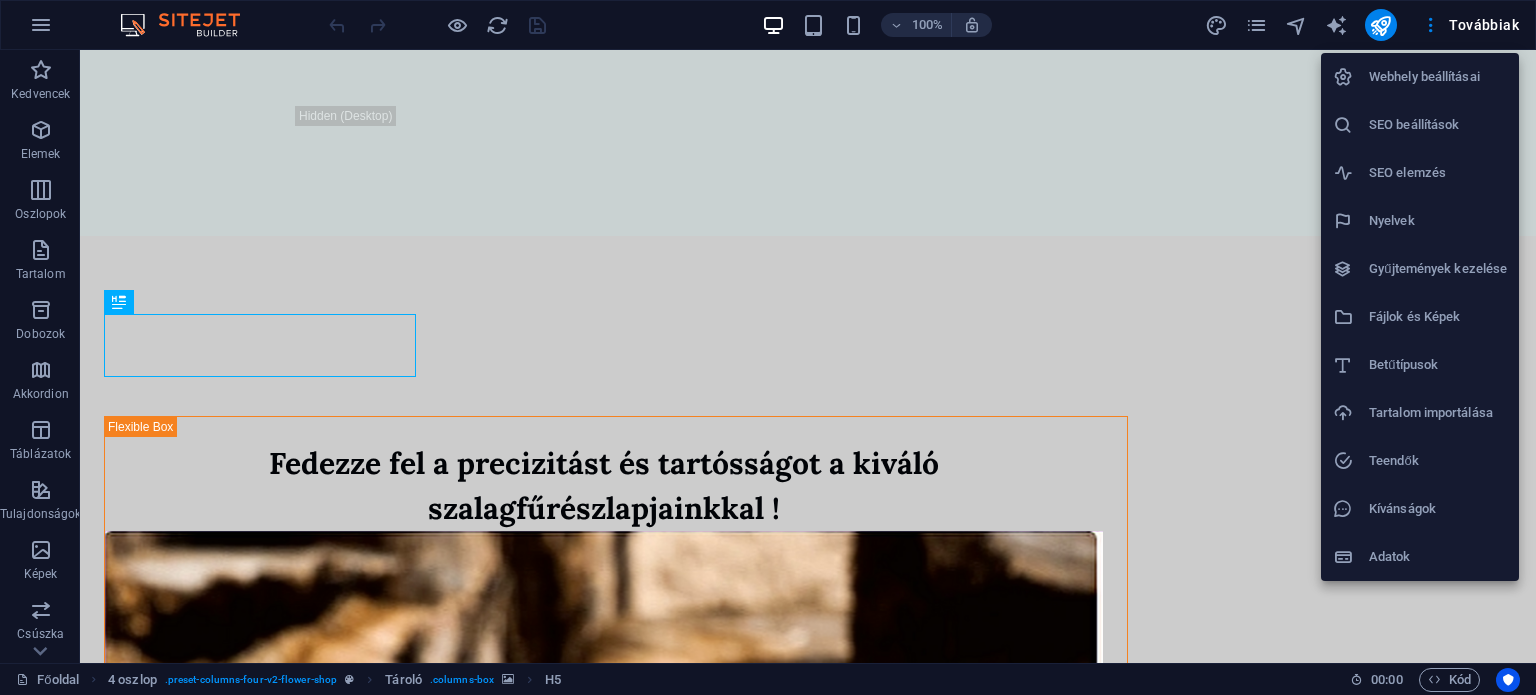click on "SEO elemzés" at bounding box center [1438, 173] 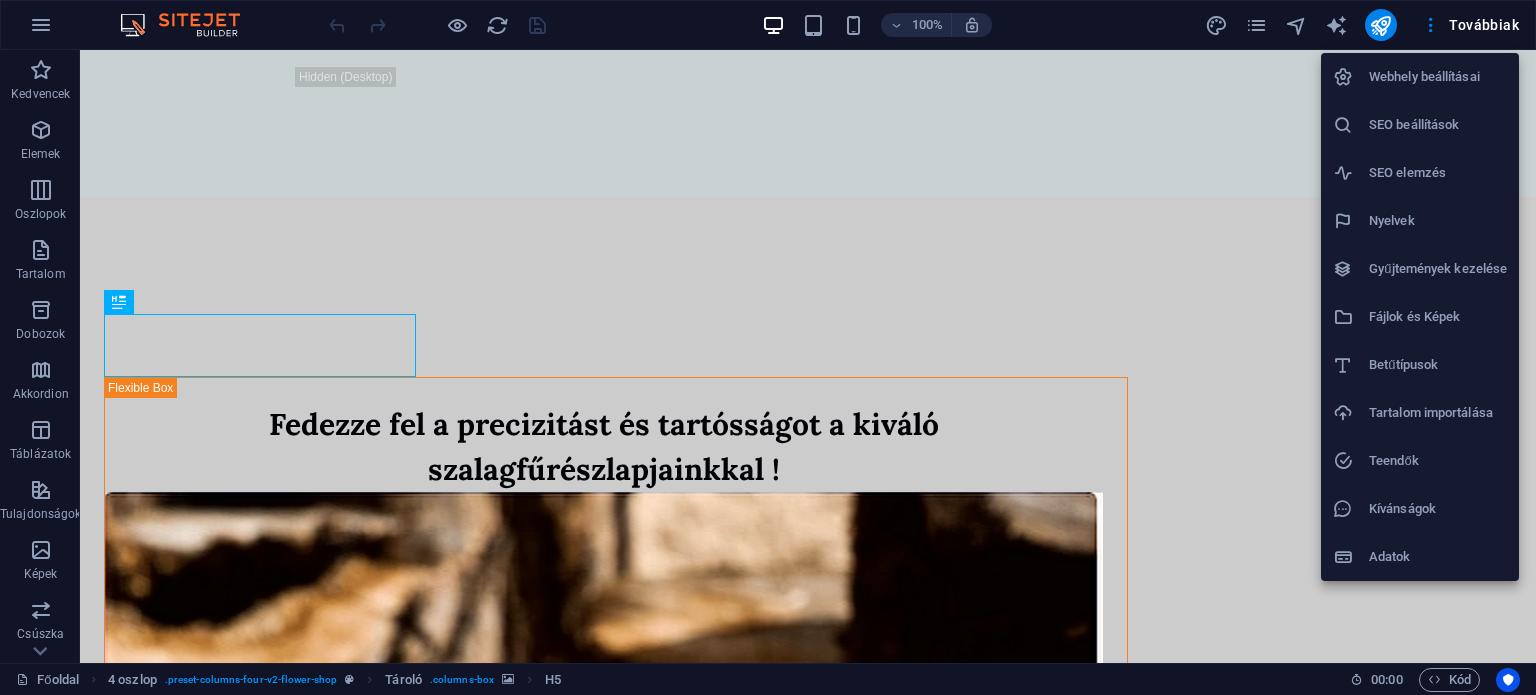 scroll, scrollTop: 2266, scrollLeft: 0, axis: vertical 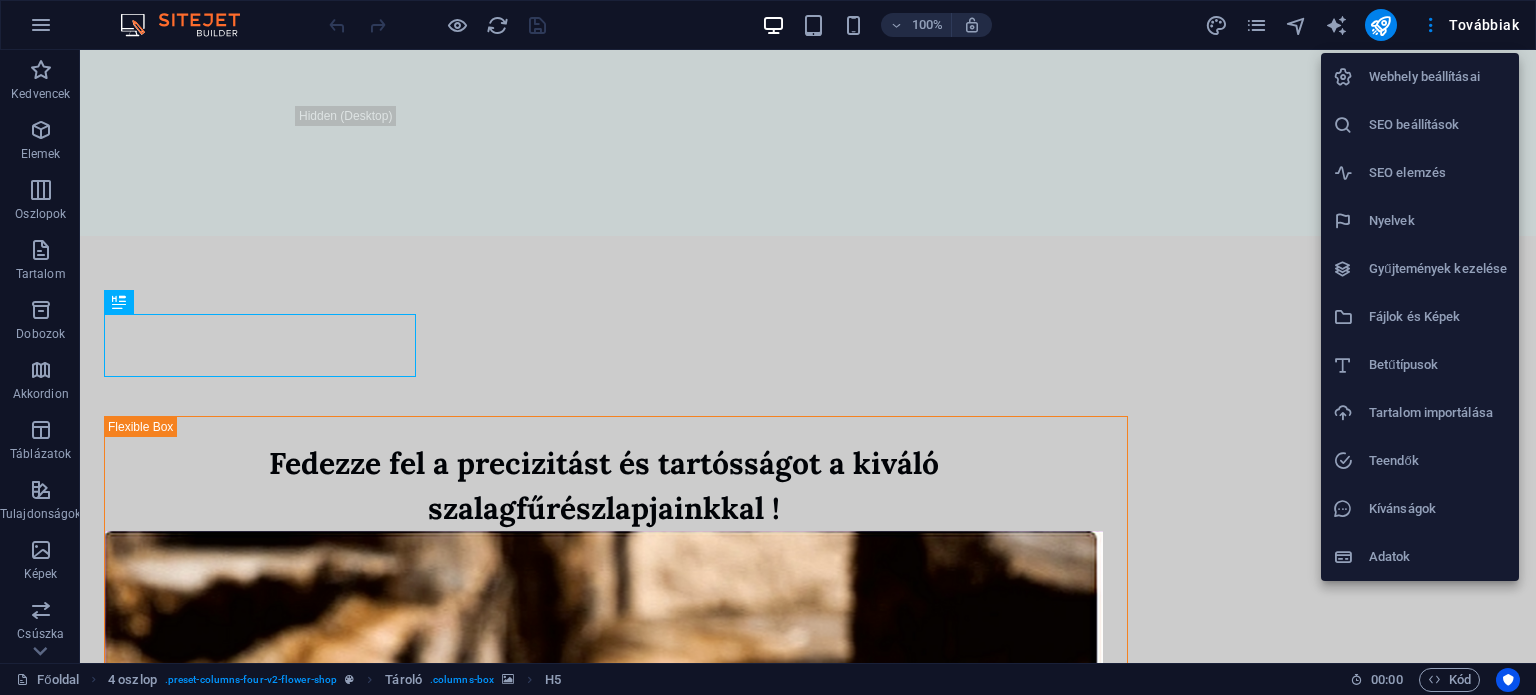 select on "google.com" 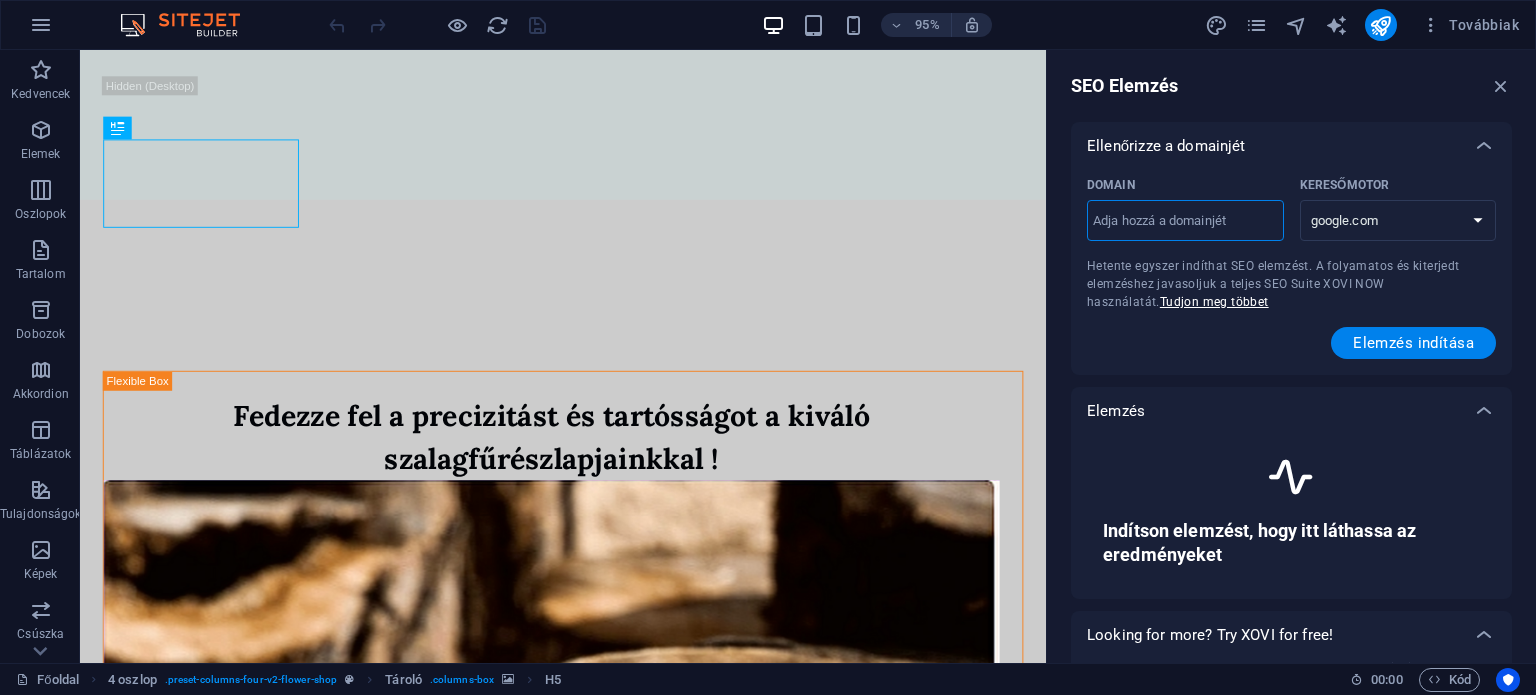 click on "Domain ​" at bounding box center (1185, 221) 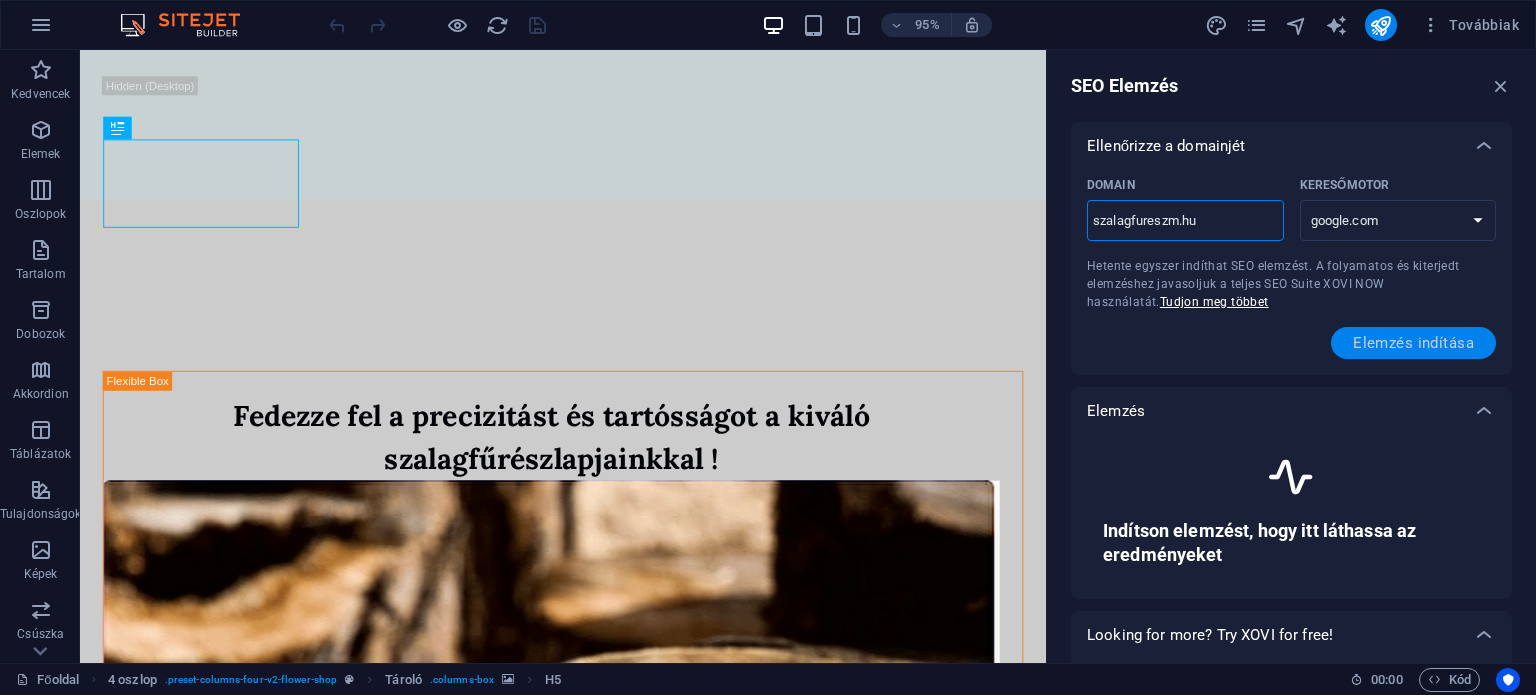 type on "szalagfureszm.hu" 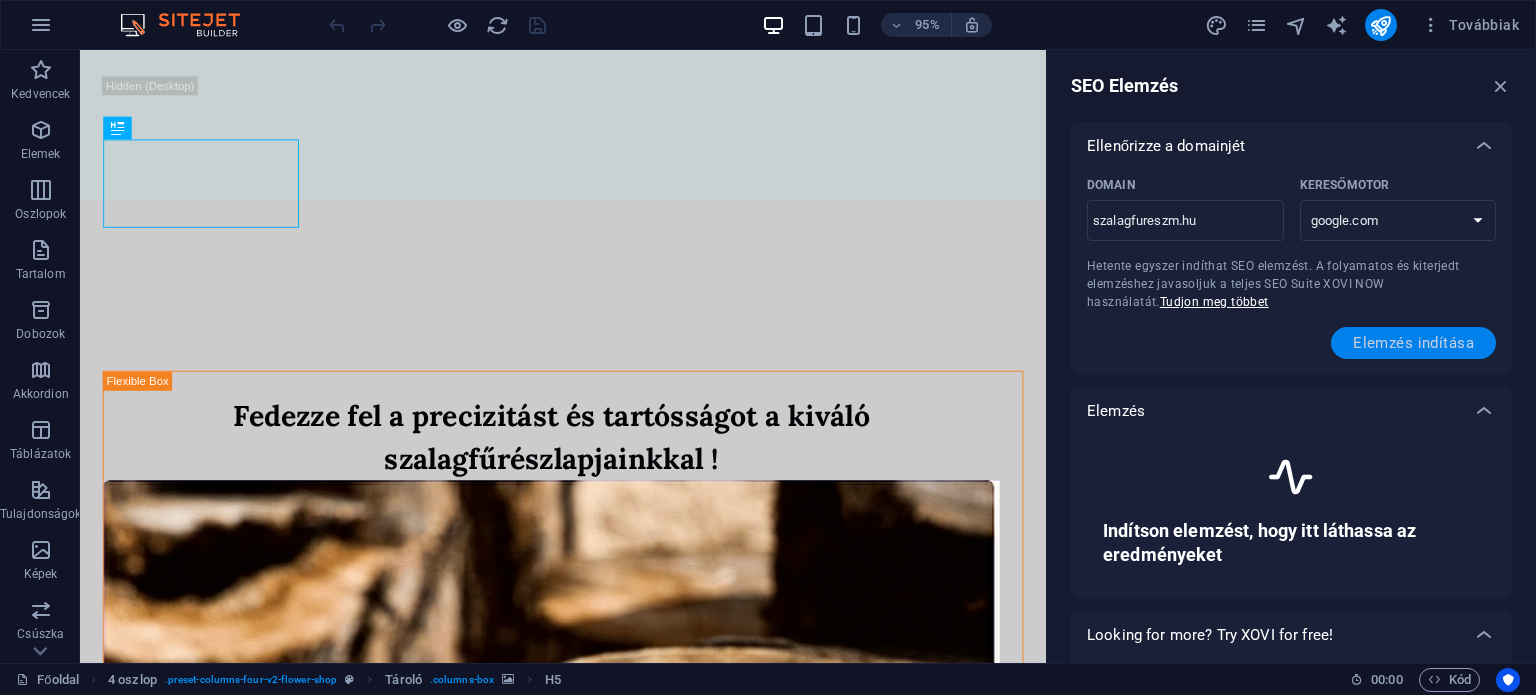 click on "Elemzés indítása" at bounding box center [1413, 343] 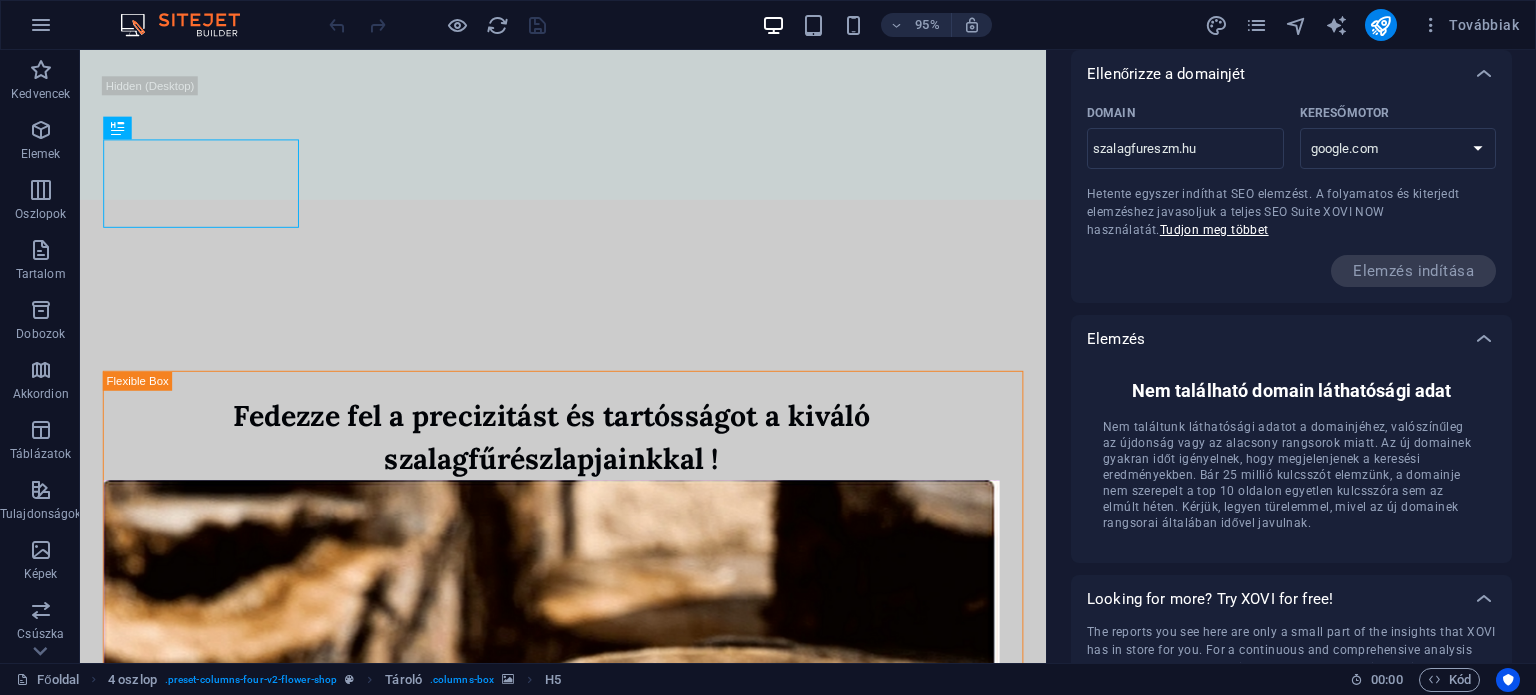 scroll, scrollTop: 0, scrollLeft: 0, axis: both 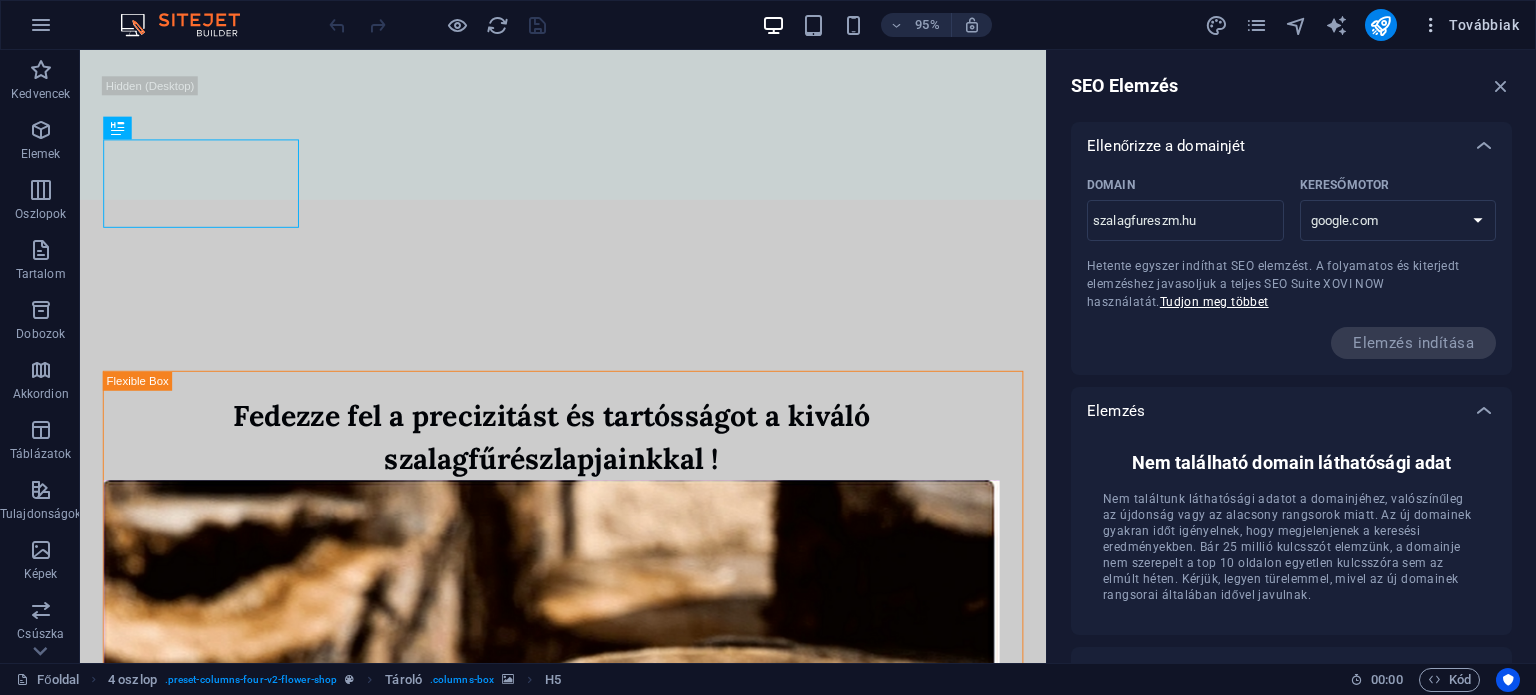 click on "Továbbiak" at bounding box center [1470, 25] 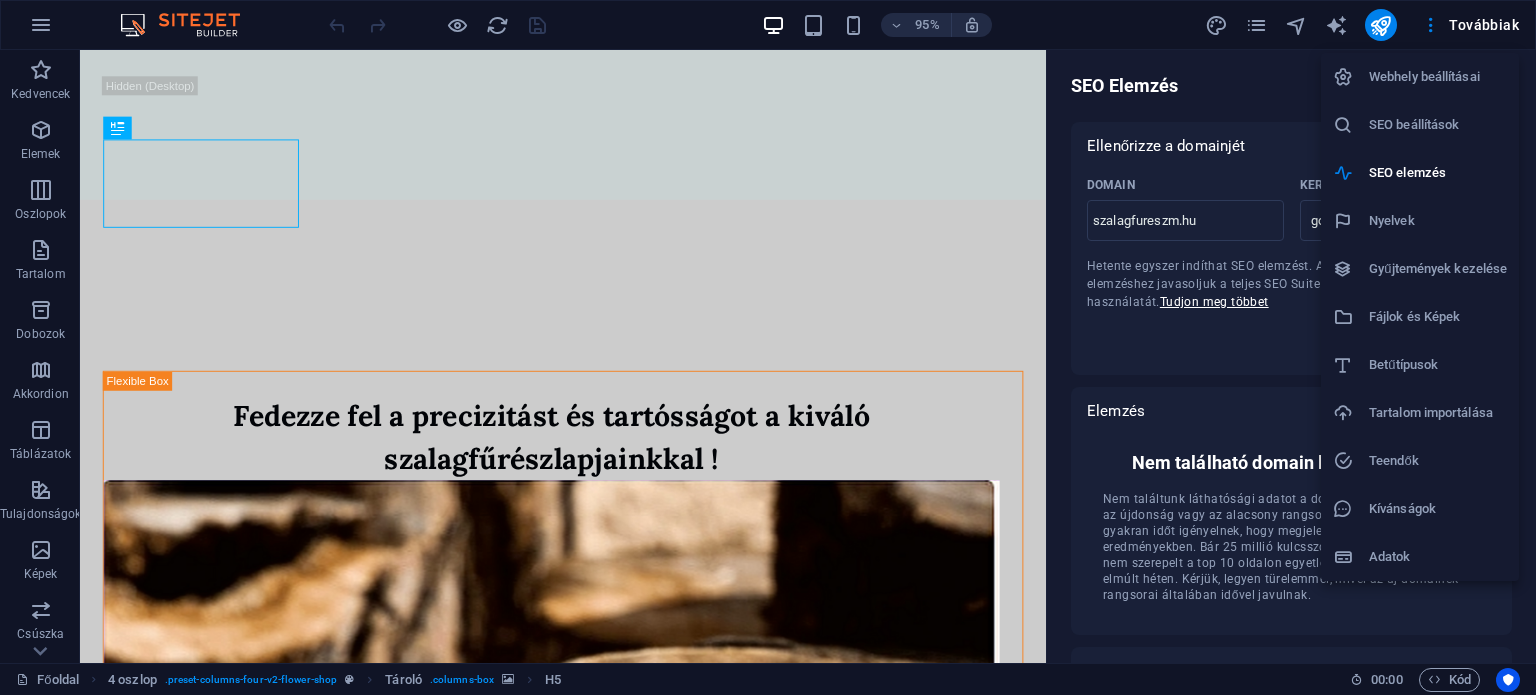 click on "Webhely beállításai" at bounding box center (1438, 77) 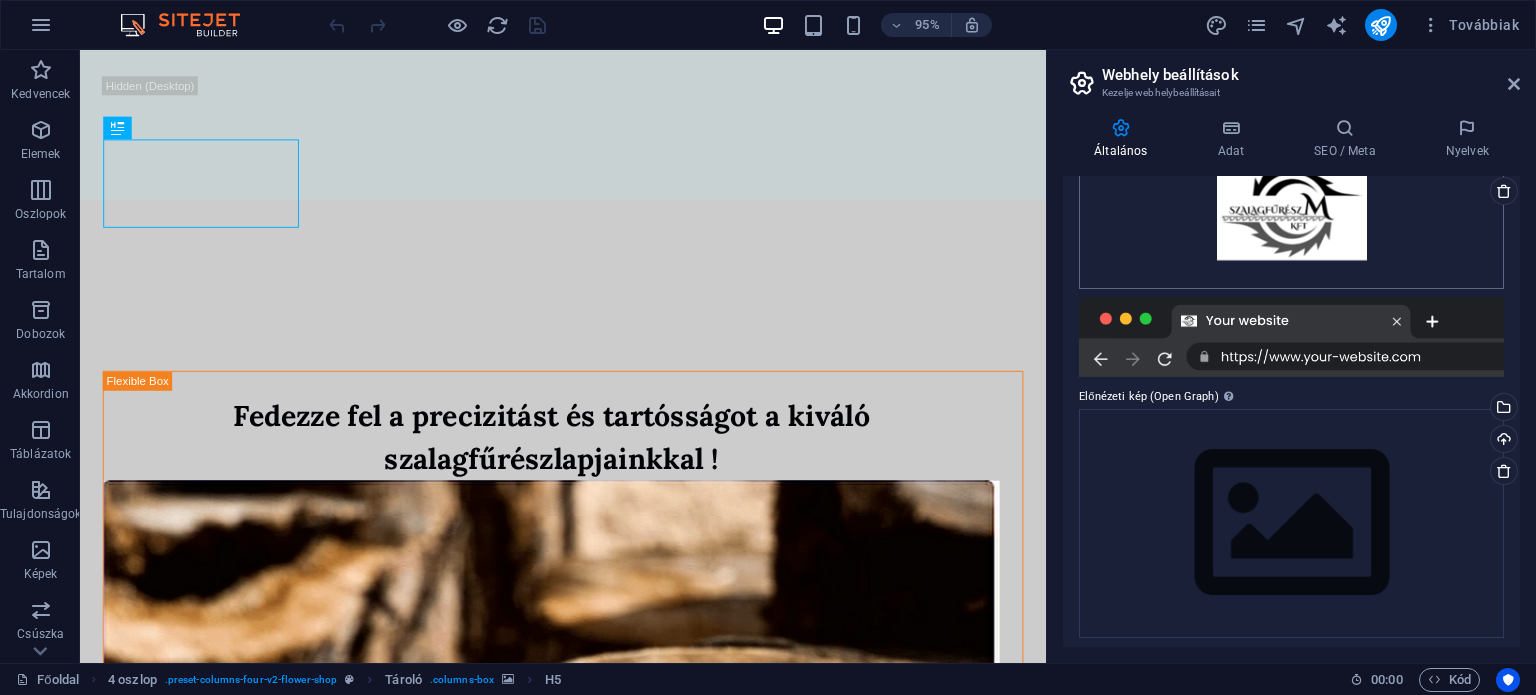 scroll, scrollTop: 294, scrollLeft: 0, axis: vertical 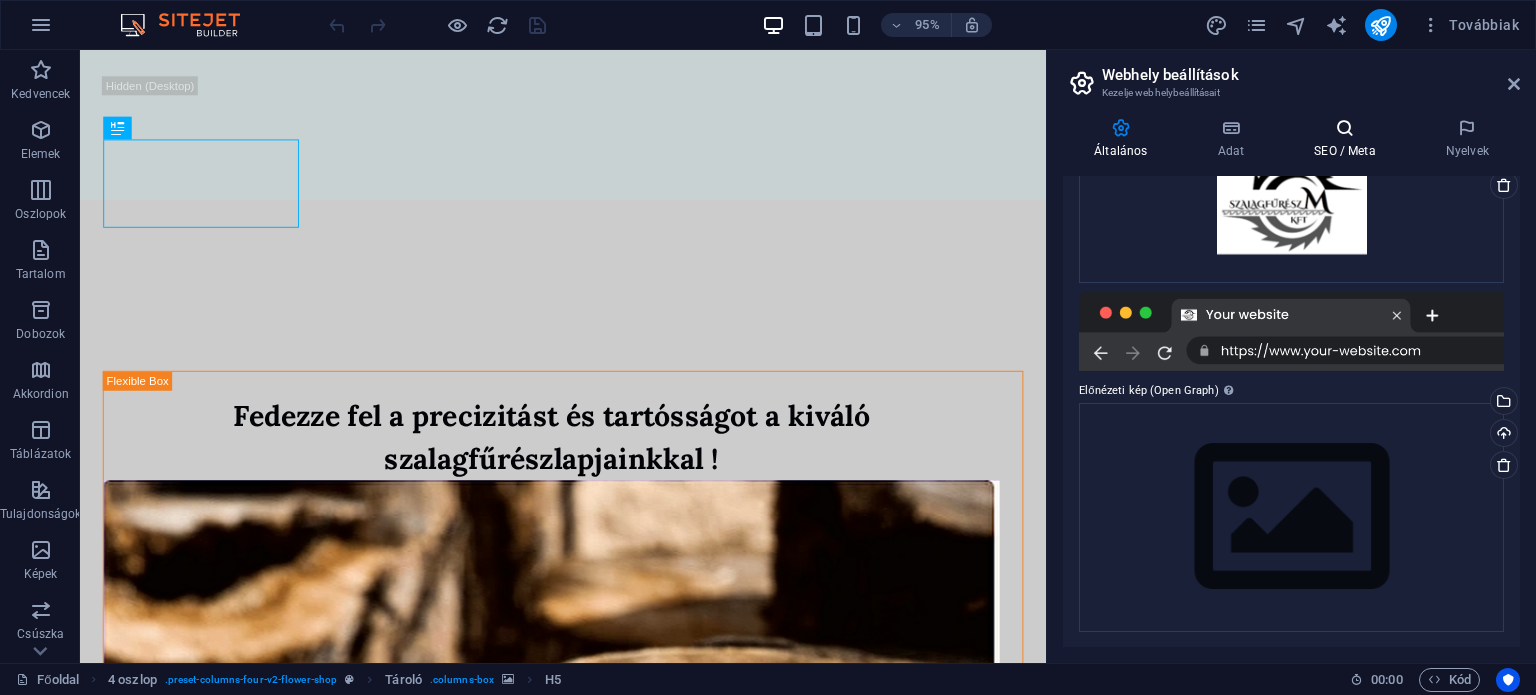 click at bounding box center (1345, 128) 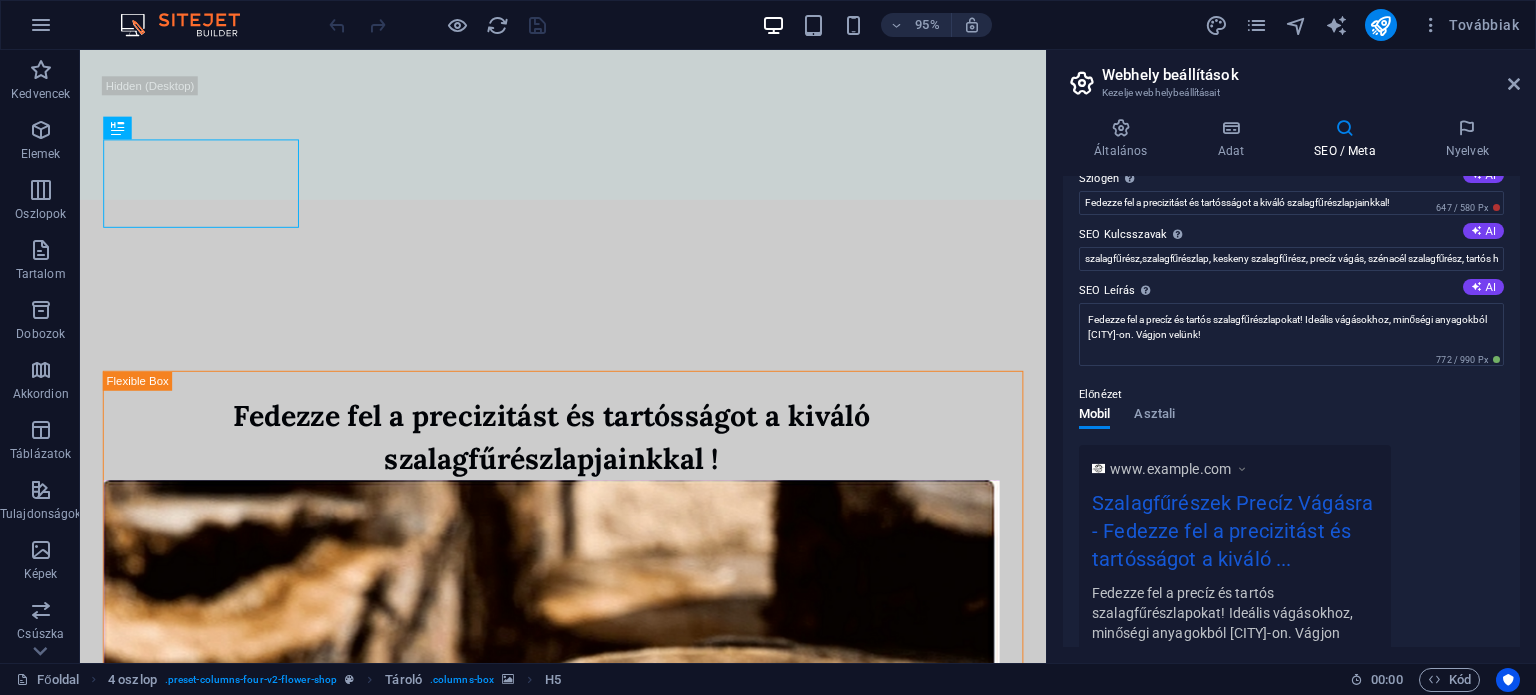 scroll, scrollTop: 0, scrollLeft: 0, axis: both 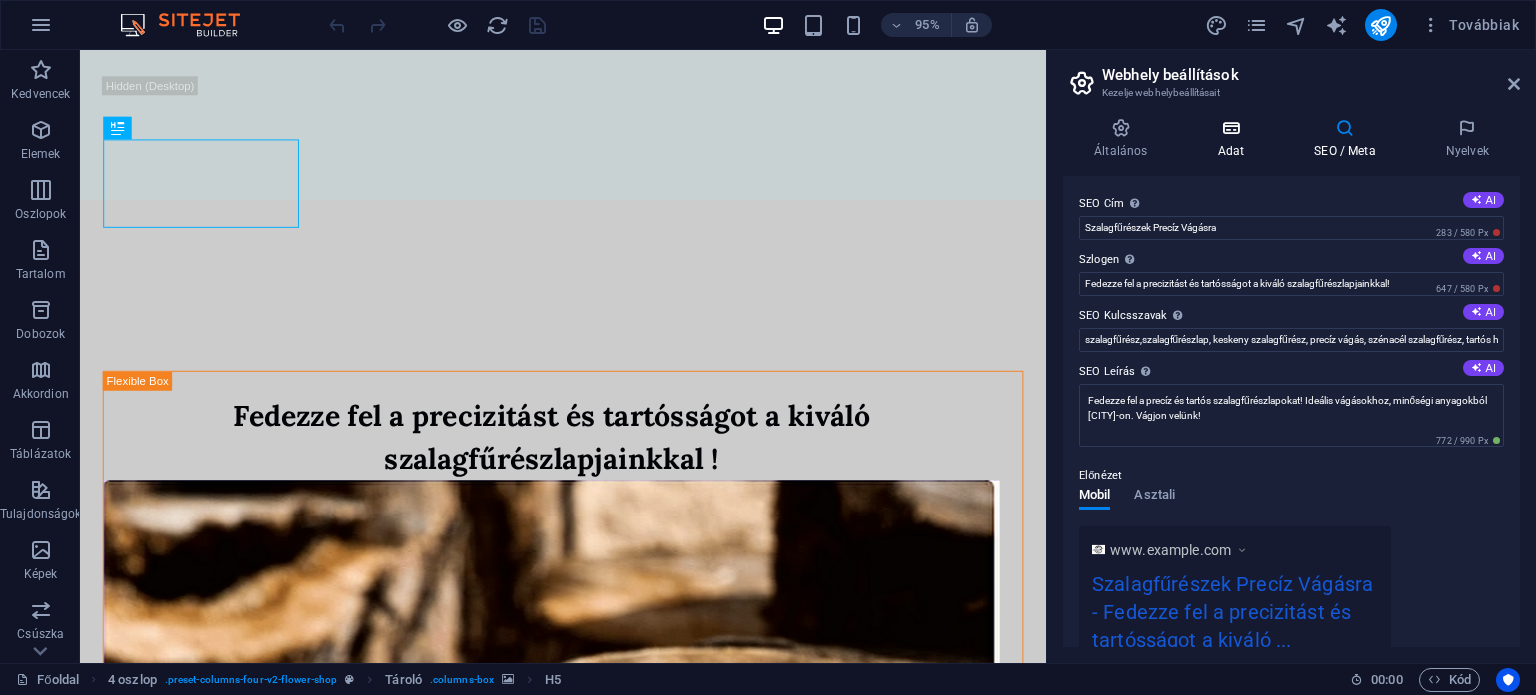 click at bounding box center (1230, 128) 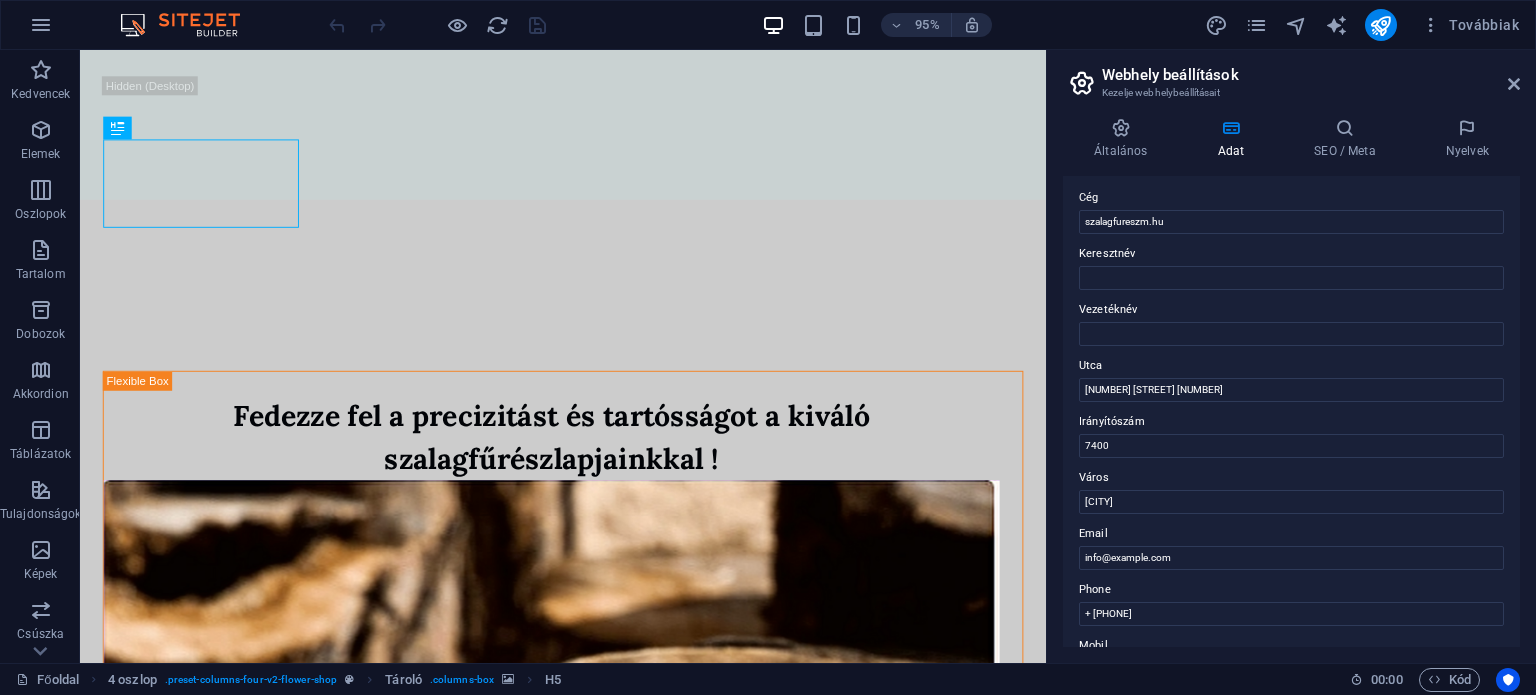 scroll, scrollTop: 0, scrollLeft: 0, axis: both 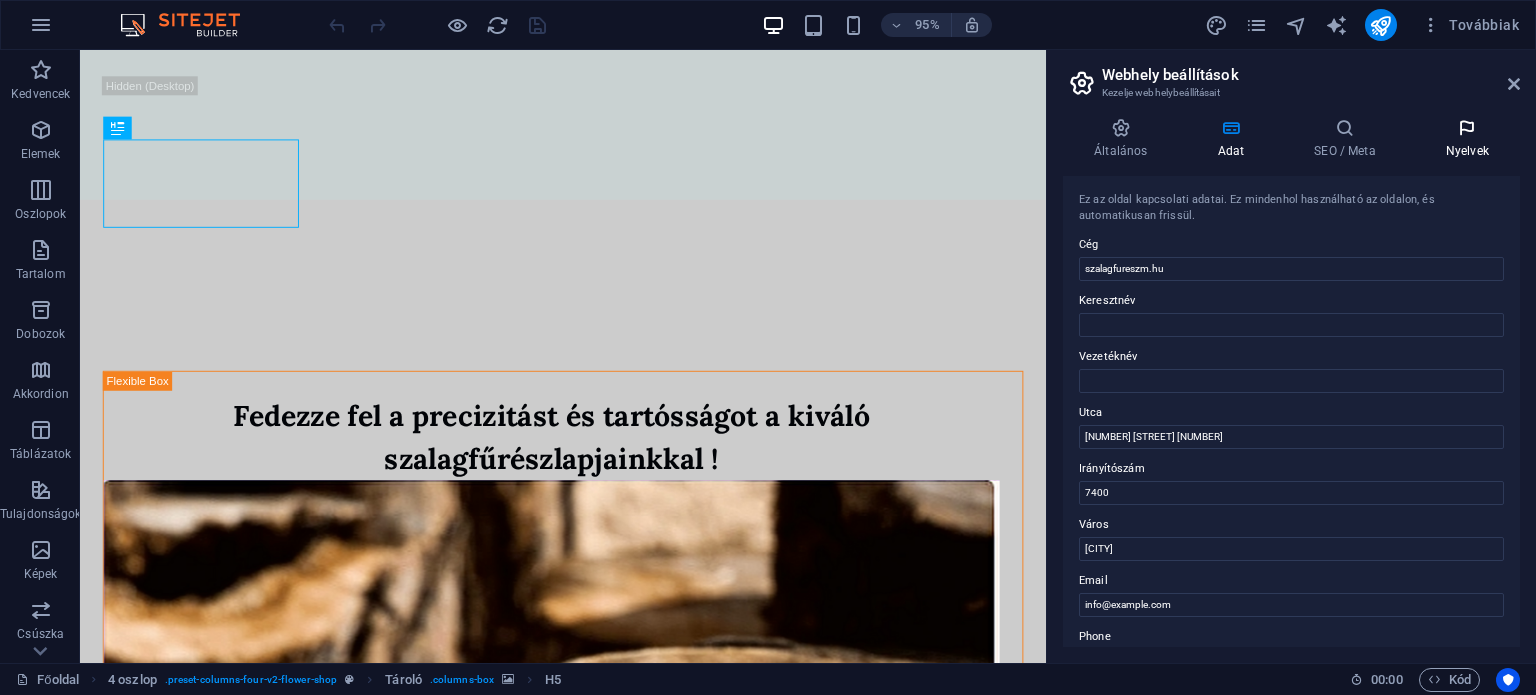 click at bounding box center (1467, 128) 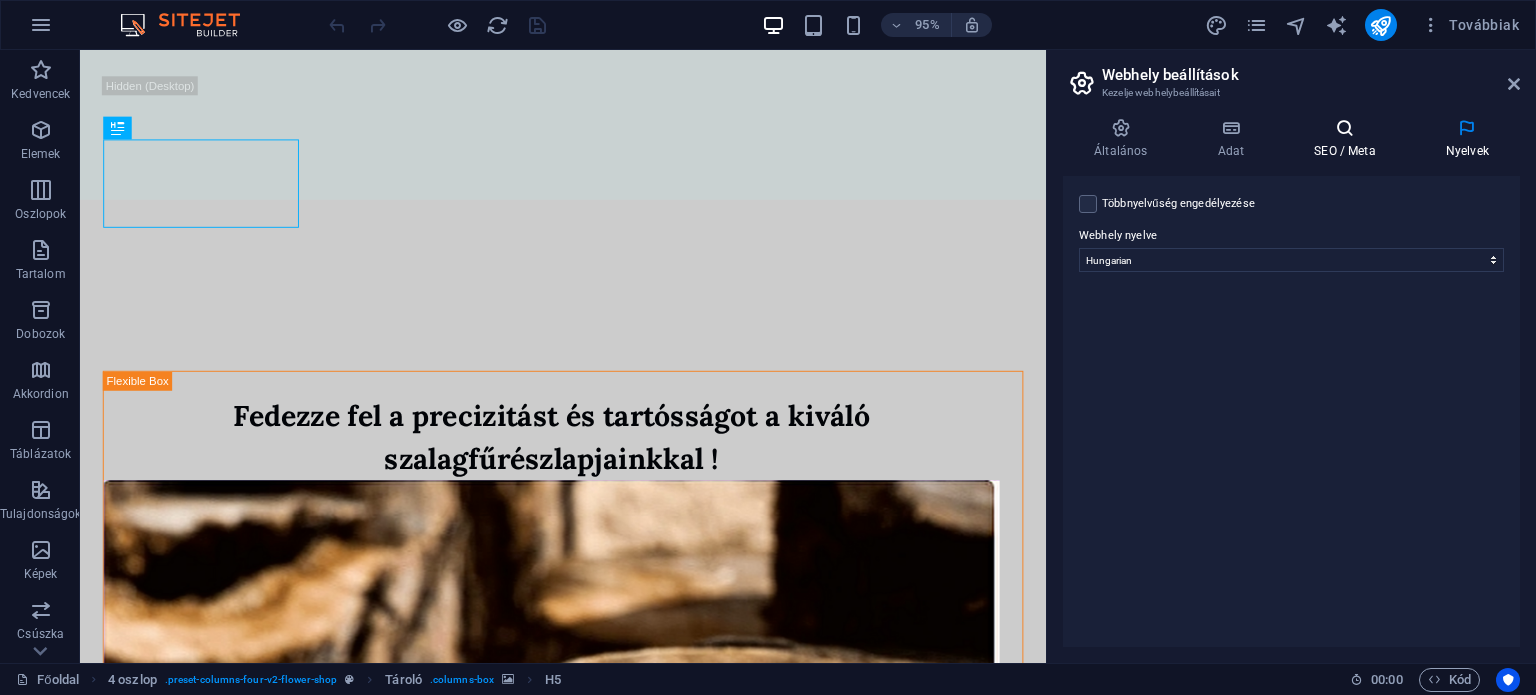 click on "SEO / Meta" at bounding box center (1349, 139) 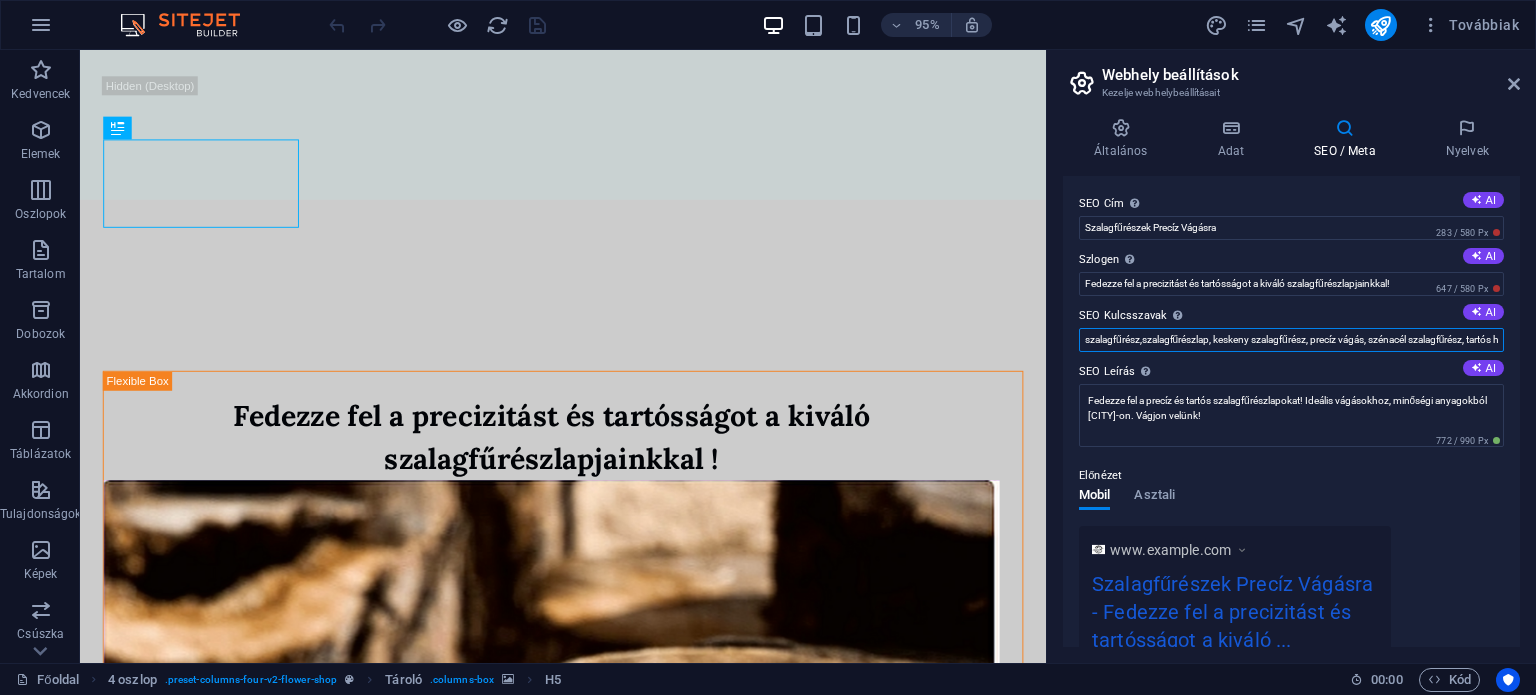 scroll, scrollTop: 0, scrollLeft: 151, axis: horizontal 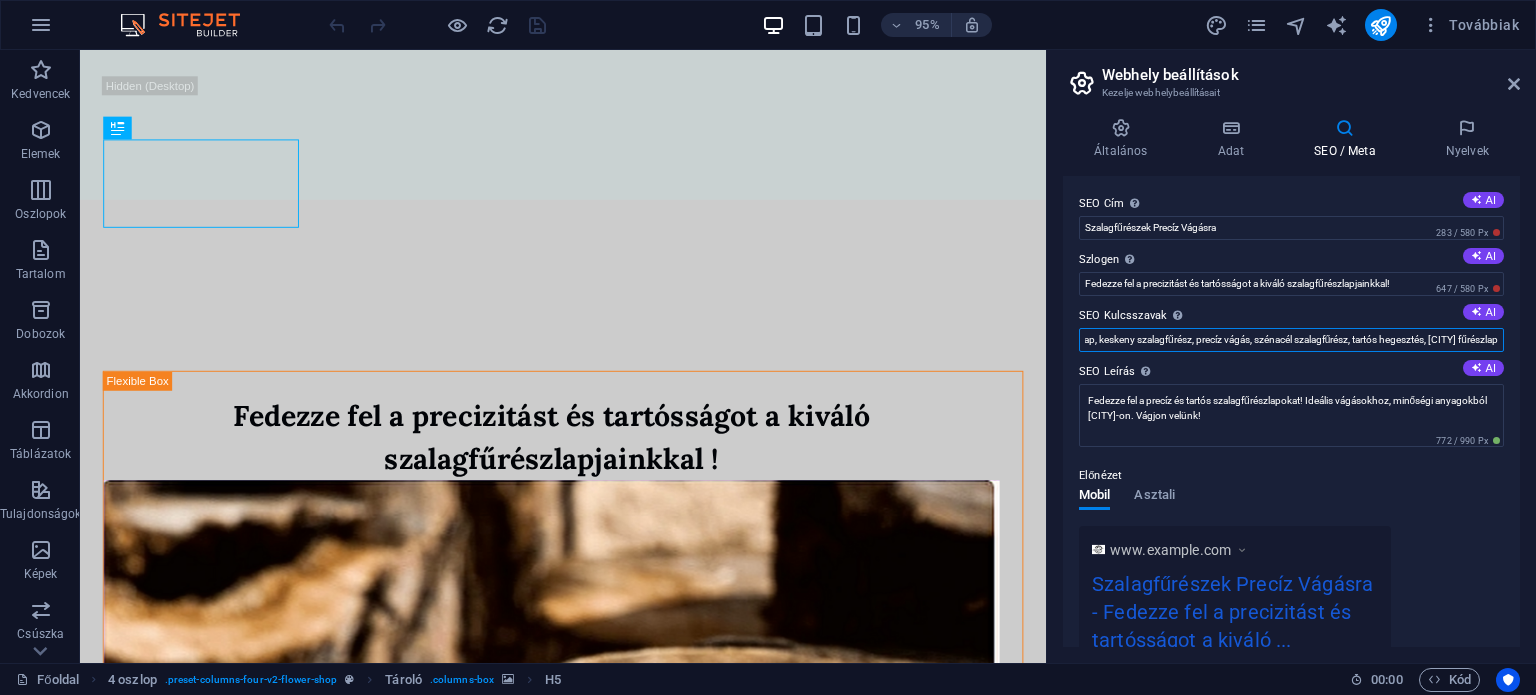 drag, startPoint x: 1416, startPoint y: 344, endPoint x: 1535, endPoint y: 344, distance: 119 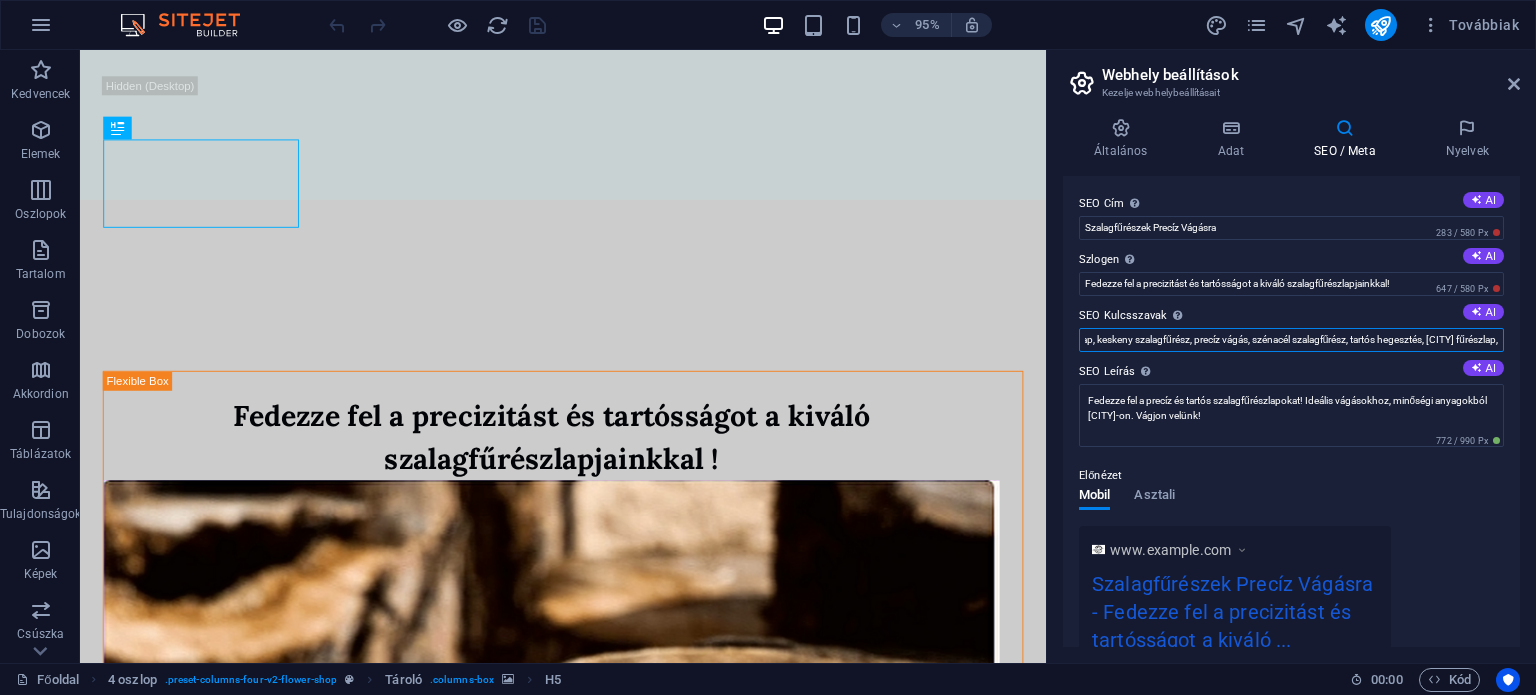 paste on "szalagfűrészlap  szalagfűrész lap  szalagfűrészlap gyártás  szalagfűrészlap készítés  szalagfűrészlap ár  szalagfűrészlap webshop  szalagfűrészlap rendelés  szalagfűrészlap bolt  szalagfűrészlap online vásárlás" 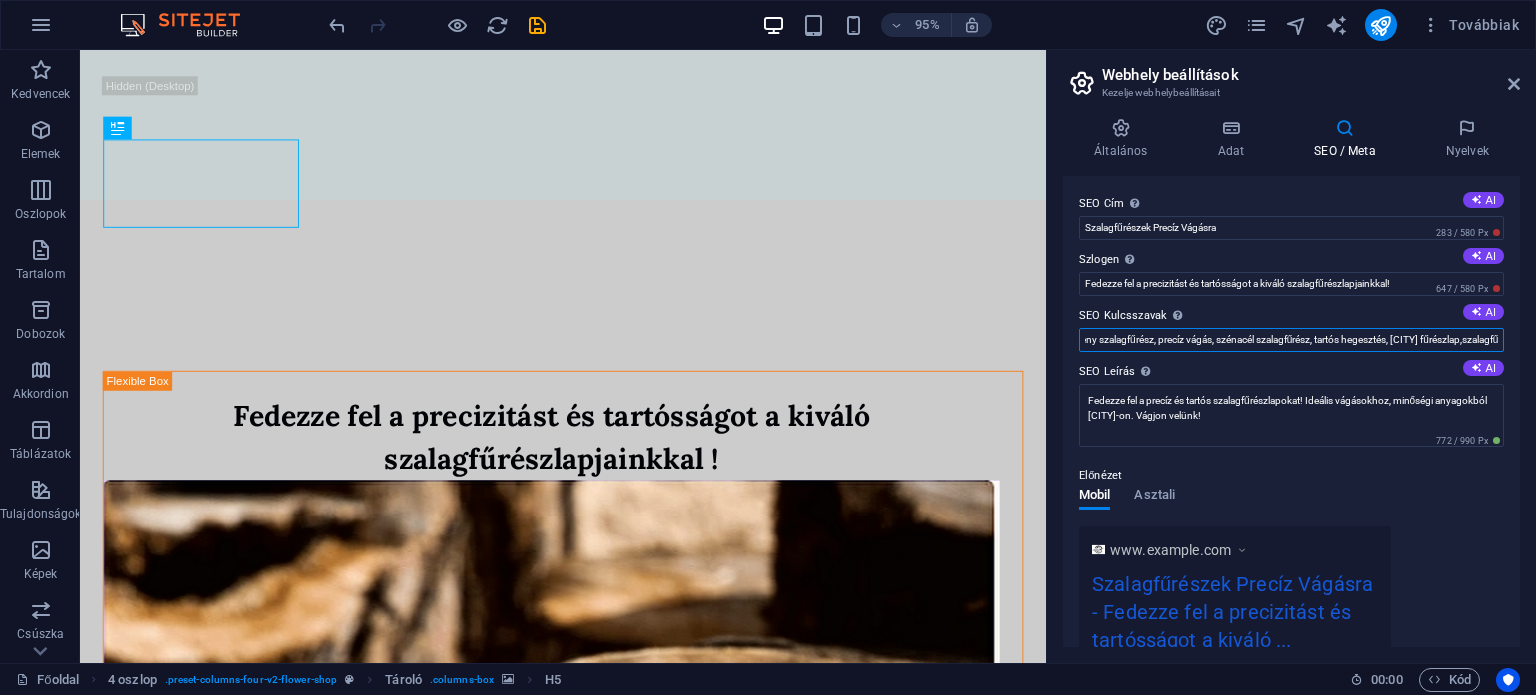 scroll, scrollTop: 0, scrollLeft: 1084, axis: horizontal 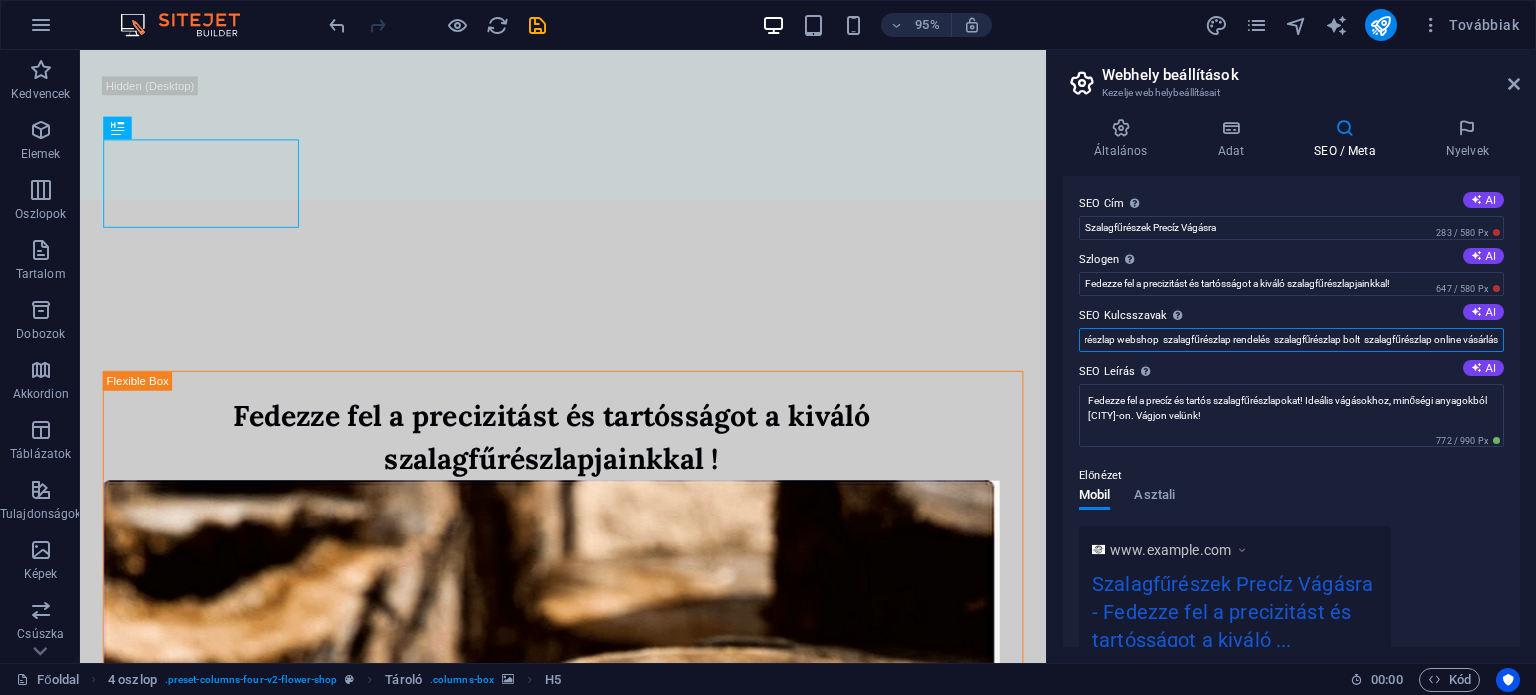 drag, startPoint x: 1148, startPoint y: 340, endPoint x: 1128, endPoint y: 333, distance: 21.189621 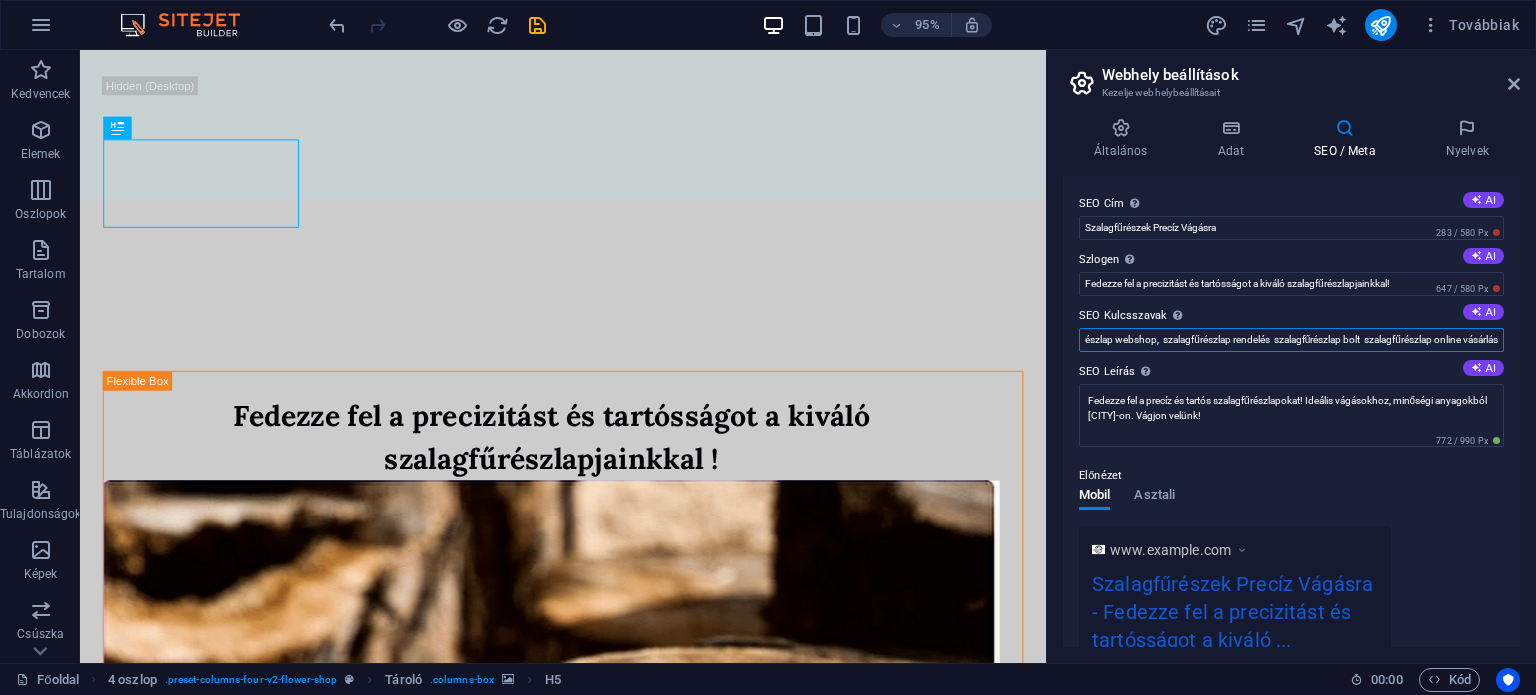 click on "szalagfűrész,szalagfűrészlap, keskeny szalagfűrész, precíz vágás, szénacél szalagfűrész, tartós hegesztés, [CITY] fűrészlap,szalagfűrészlap  szalagfűrész lap  szalagfűrészlap gyártás  szalagfűrészlap készítés  szalagfűrészlap ár  szalagfűrészlap webshop,  szalagfűrészlap rendelés  szalagfűrészlap bolt  szalagfűrészlap online vásárlás" at bounding box center (1291, 340) 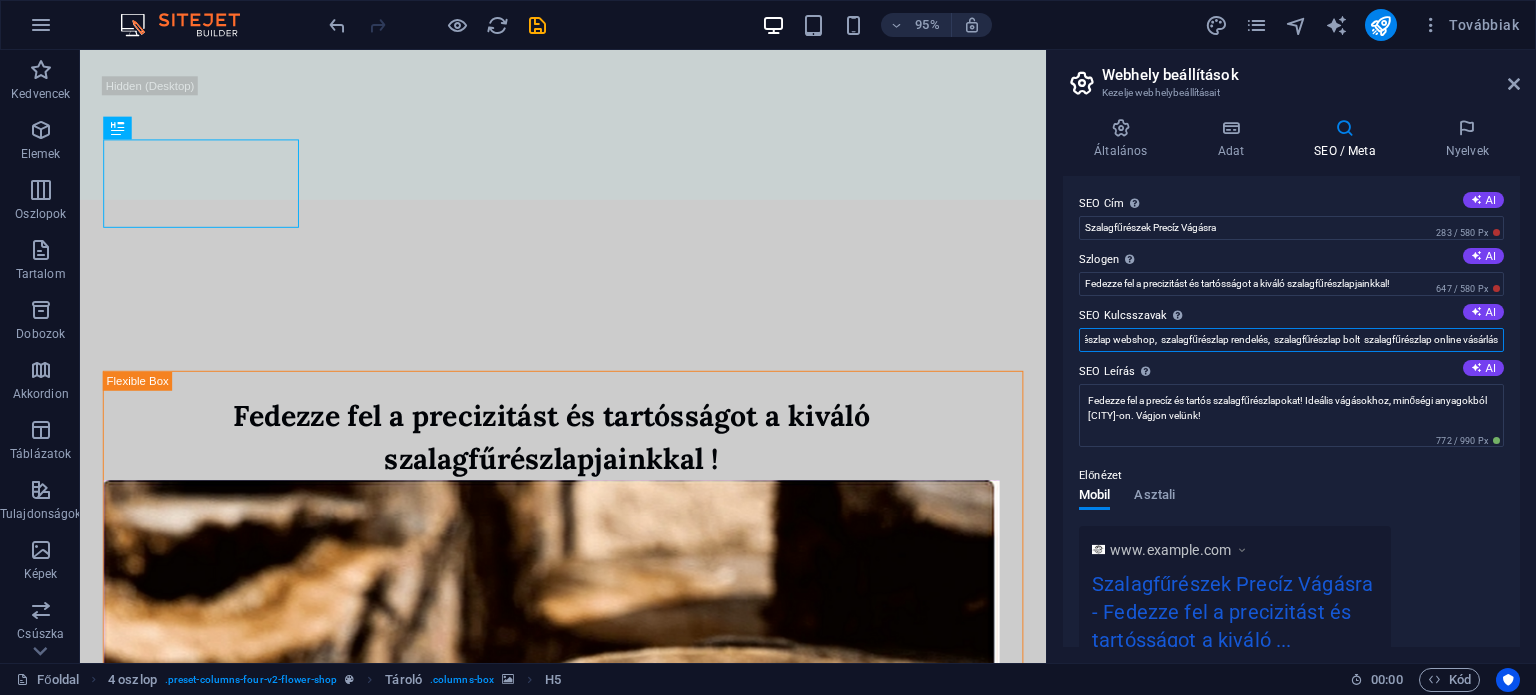 click on "szalagfűrész,szalagfűrészlap, keskeny szalagfűrész, precíz vágás, szénacél szalagfűrész, tartós hegesztés, [CITY] fűrészlap,szalagfűrészlap  szalagfűrész lap  szalagfűrészlap gyártás  szalagfűrészlap készítés  szalagfűrészlap ár  szalagfűrészlap webshop,  szalagfűrészlap rendelés,  szalagfűrészlap bolt  szalagfűrészlap online vásárlás" at bounding box center [1291, 340] 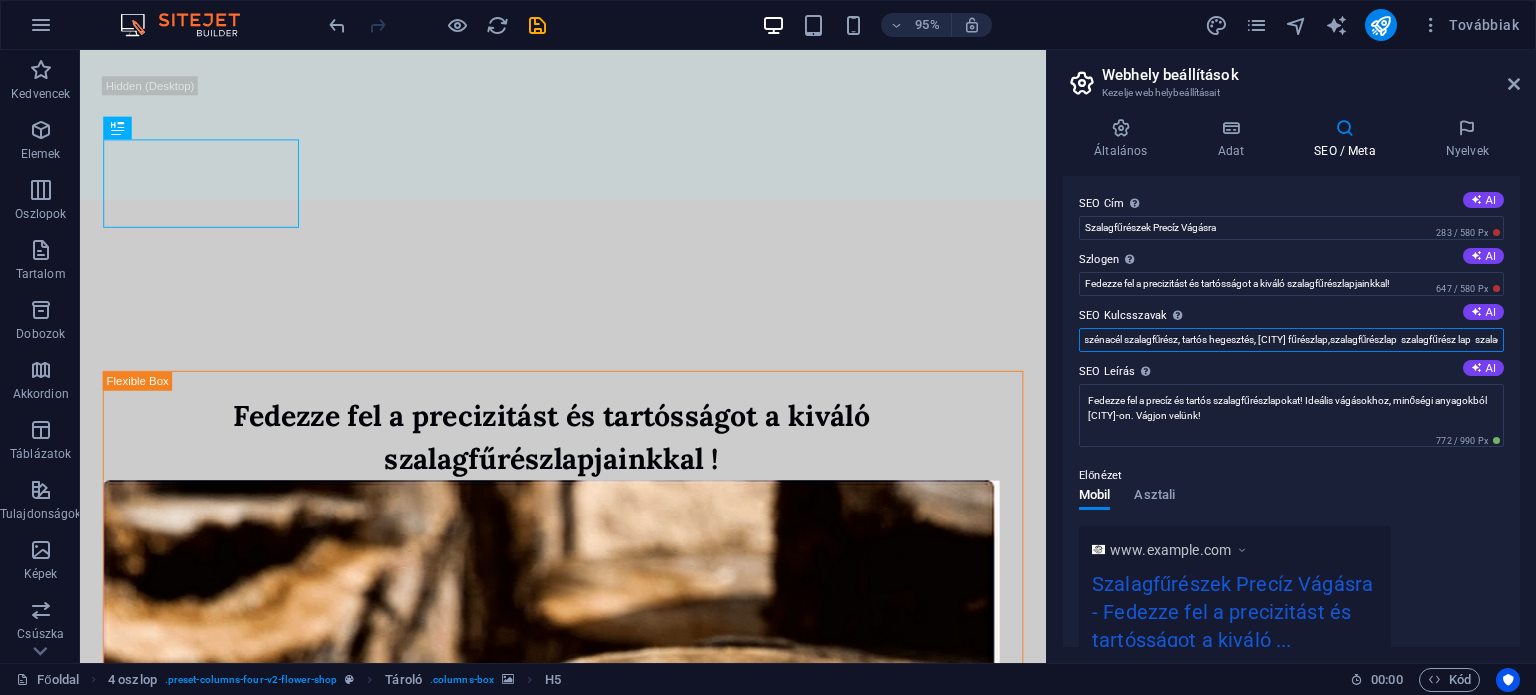 scroll, scrollTop: 0, scrollLeft: 280, axis: horizontal 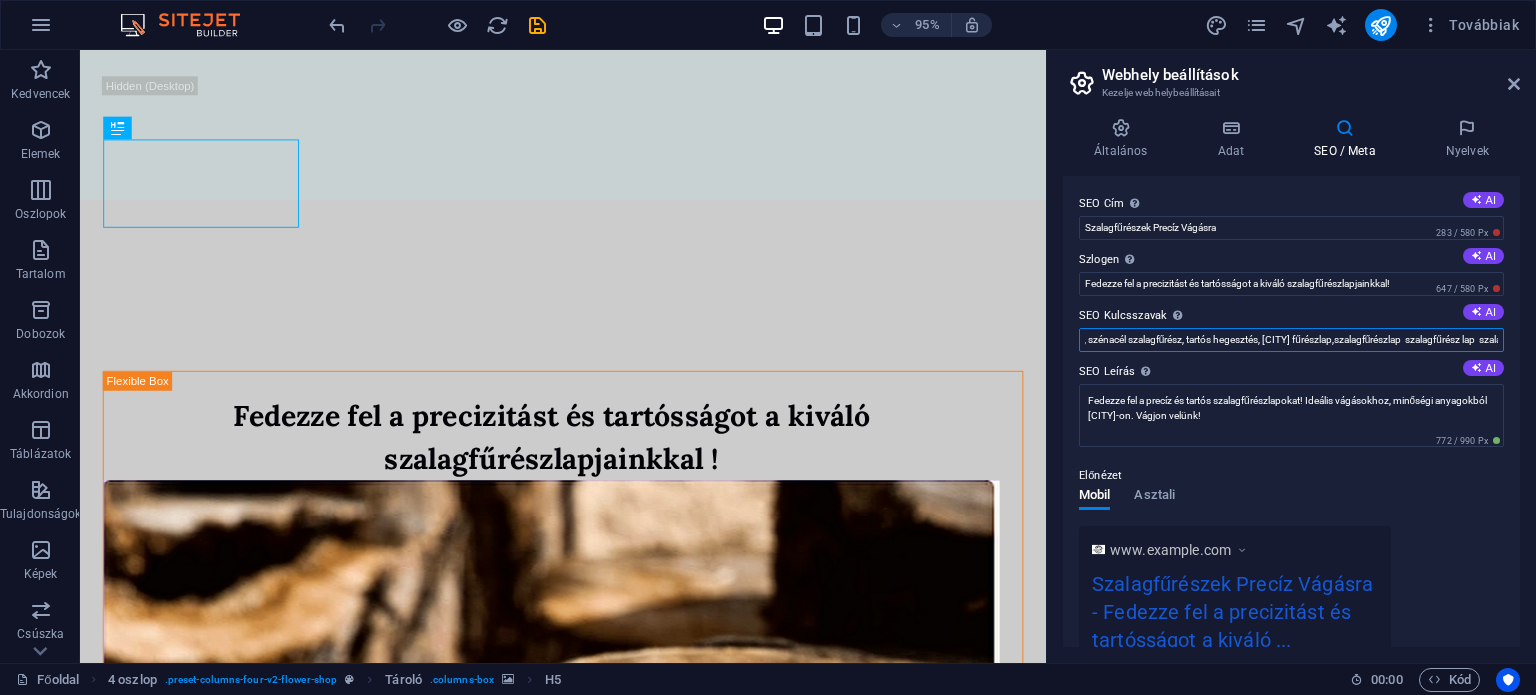 drag, startPoint x: 1177, startPoint y: 340, endPoint x: 1133, endPoint y: 331, distance: 44.911022 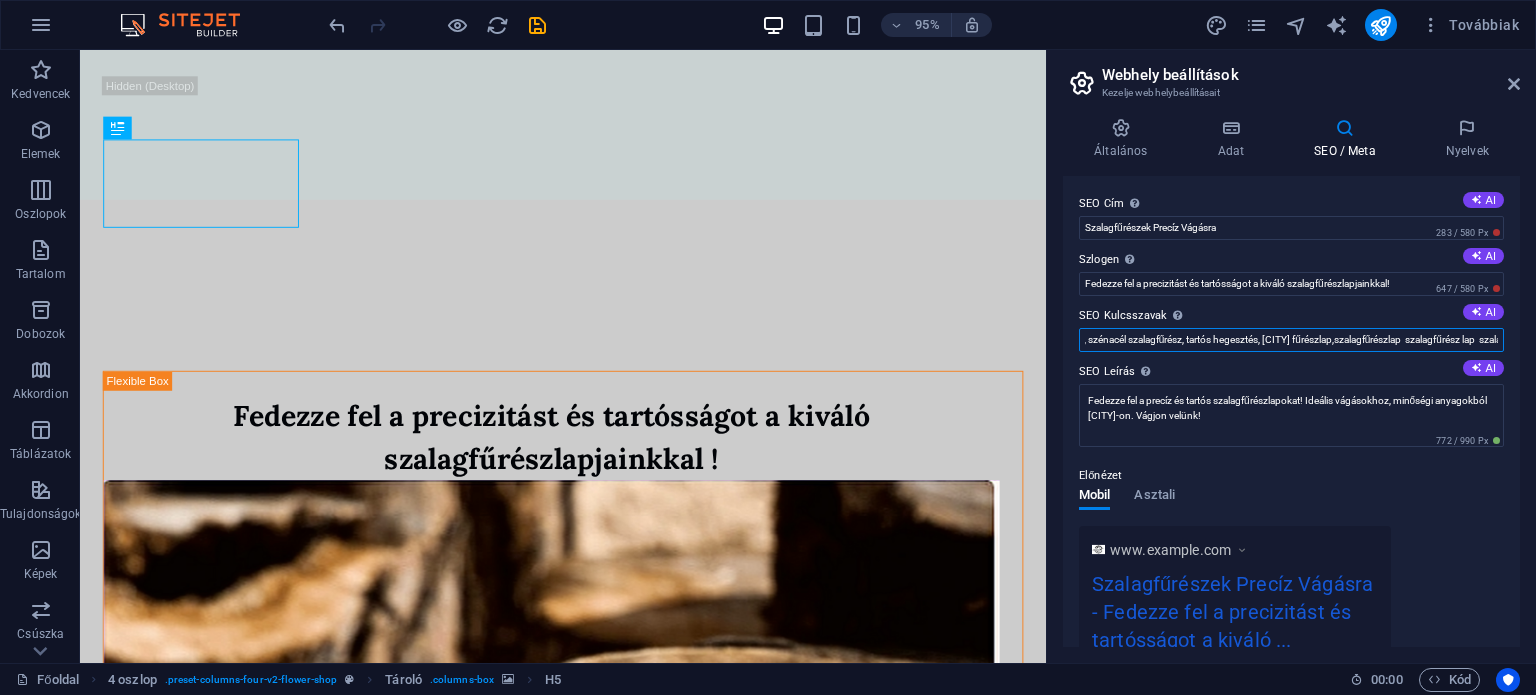 click on "szalagfűrész,szalagfűrészlap, keskeny szalagfűrész, precíz vágás, szénacél szalagfűrész, tartós hegesztés, [CITY] fűrészlap,szalagfűrészlap  szalagfűrész lap  szalagfűrészlap gyártás  szalagfűrészlap készítés  szalagfűrészlap ár  szalagfűrészlap webshop,  szalagfűrészlap rendelés,  szalagfűrészlap bolt,  szalagfűrészlap online vásárlás" at bounding box center (1291, 340) 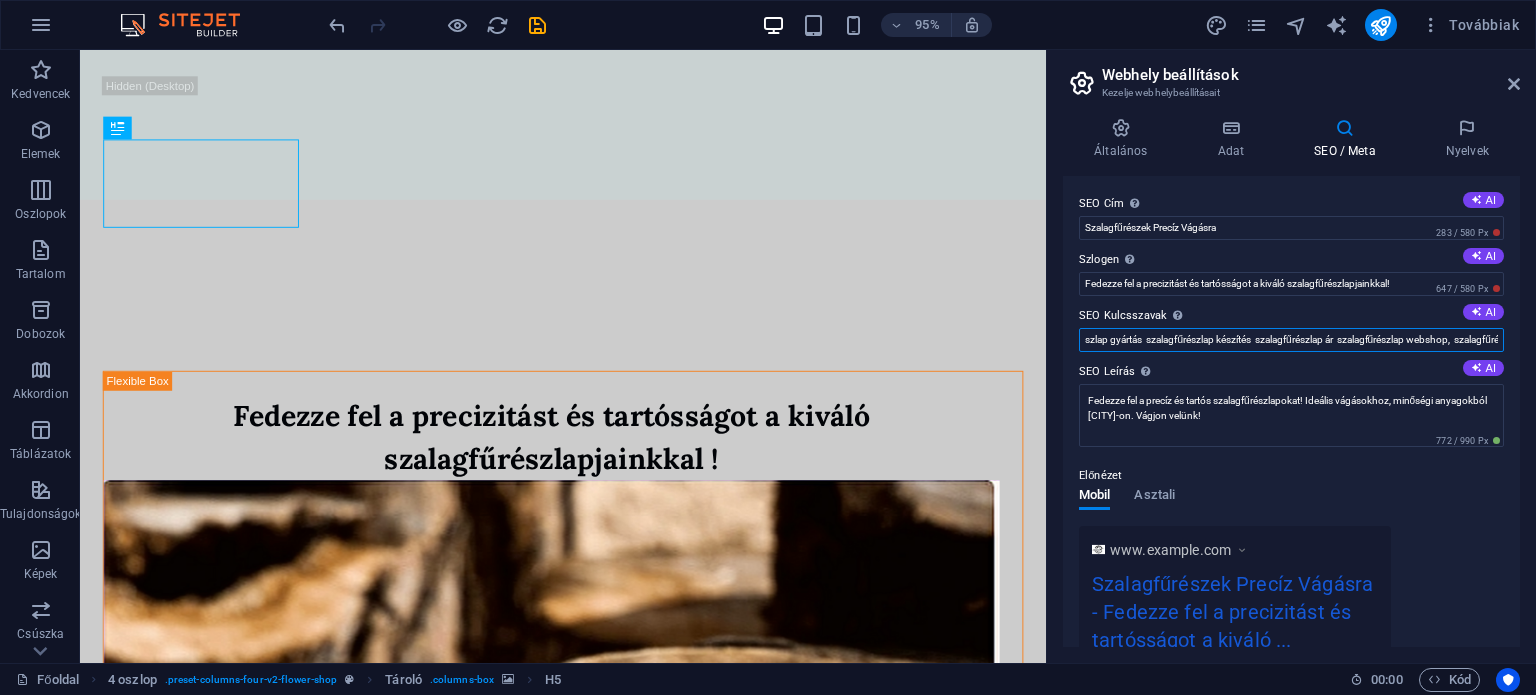 click on "szalagfűrész,szalagfűrészlap, keskeny szalagfűrész, precíz vágás, szénacél szalagfűrész, tartós hegesztés, [CITY] fűrészlap,szalagfűrészlap  szalagfűrész lap  szalagfűrészlap gyártás  szalagfűrészlap készítés  szalagfűrészlap ár  szalagfűrészlap webshop,  szalagfűrészlap rendelés,  szalagfűrészlap bolt,  szalagfűrészlap online vásárlás" at bounding box center [1291, 340] 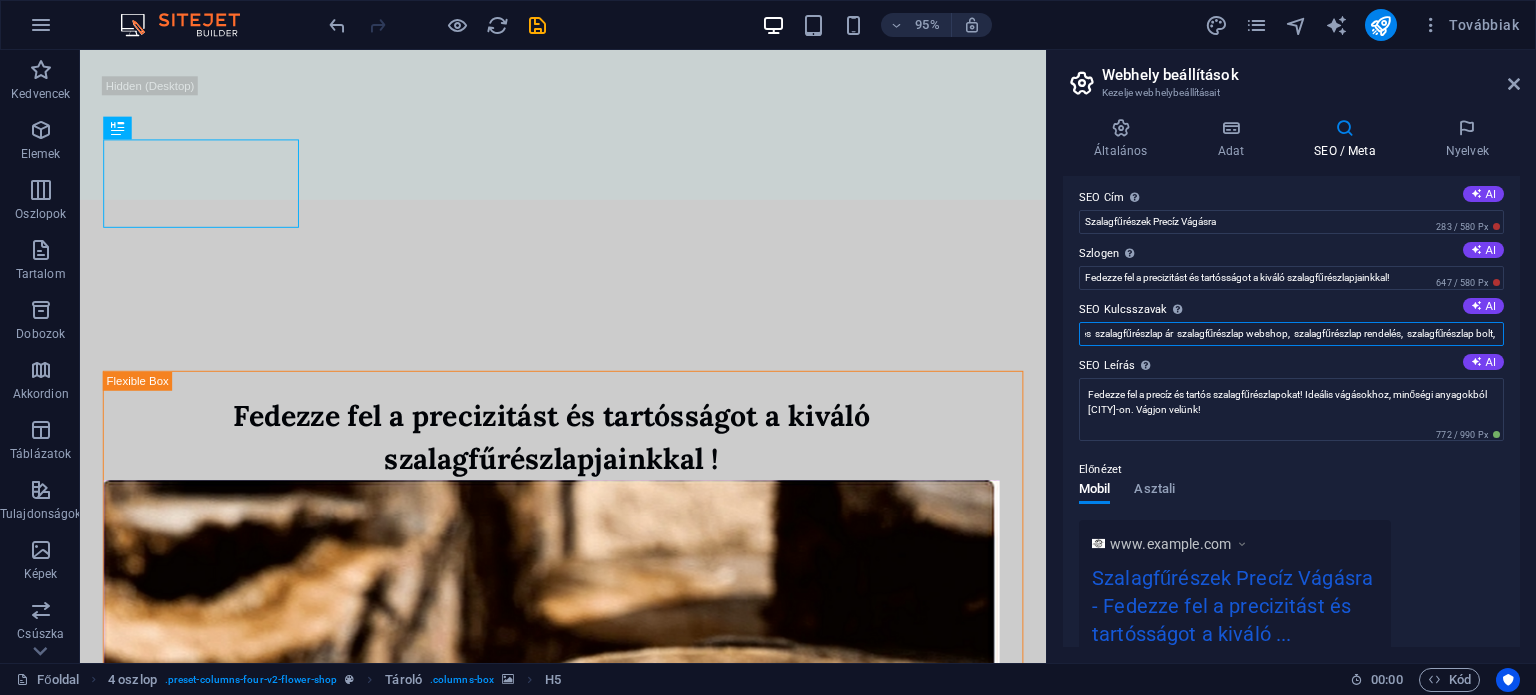 scroll, scrollTop: 0, scrollLeft: 0, axis: both 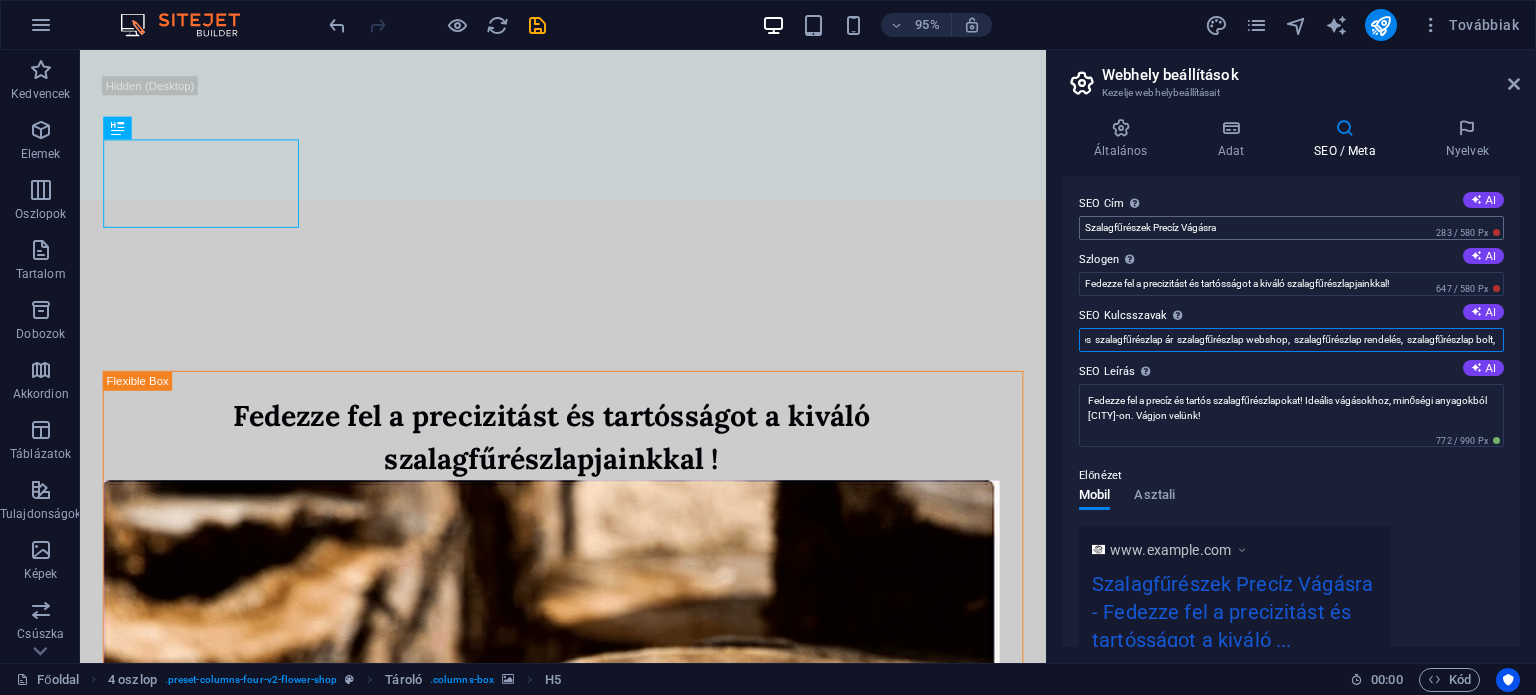 type on "szalagfűrész,szalagfűrészlap, keskeny szalagfűrész, precíz vágás, szénacél szalagfűrész, tartós hegesztés, [CITY] fűrészlap,szalagfűrészlap  szalagfűrész lap  szalagfűrészlap gyártás  szalagfűrészlap készítés  szalagfűrészlap ár  szalagfűrészlap webshop,  szalagfűrészlap rendelés,  szalagfűrészlap bolt,  szalagfűrészlap online vásárlás" 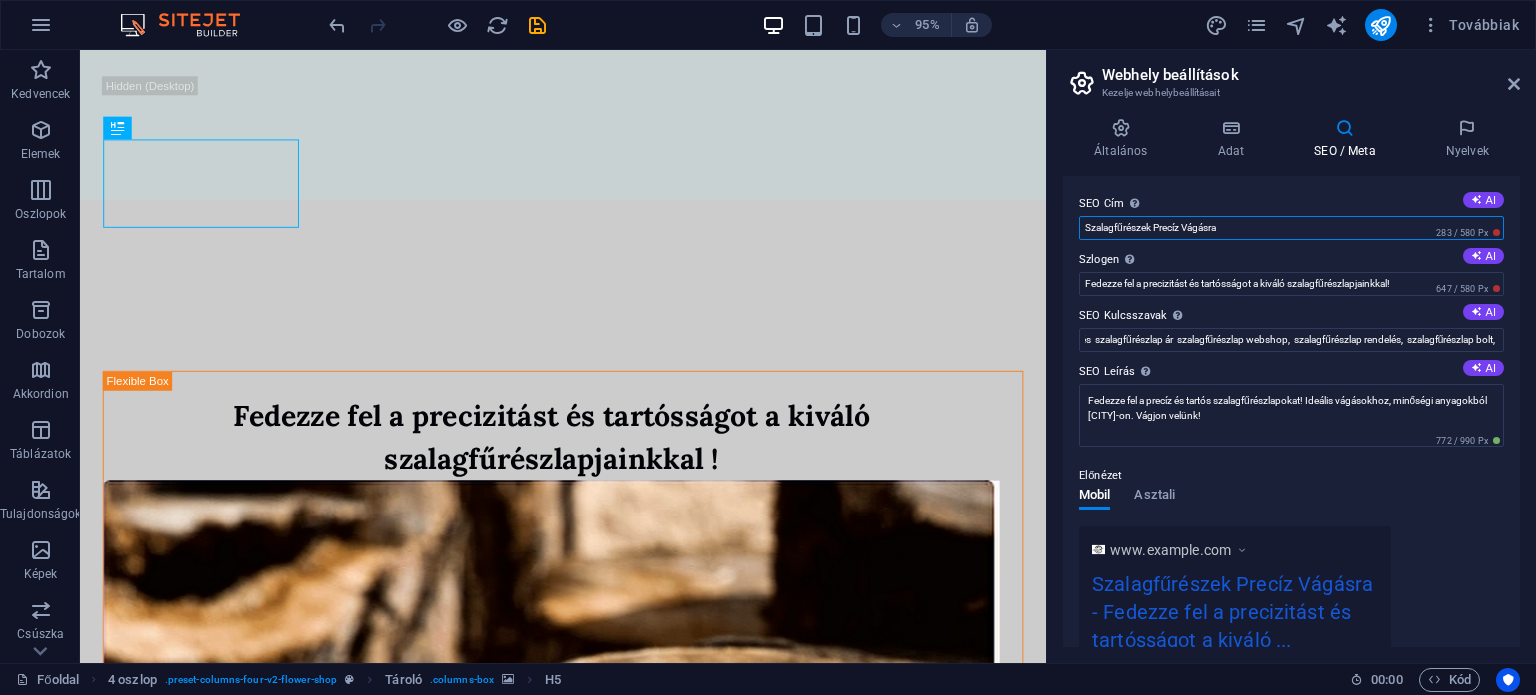 scroll, scrollTop: 0, scrollLeft: 0, axis: both 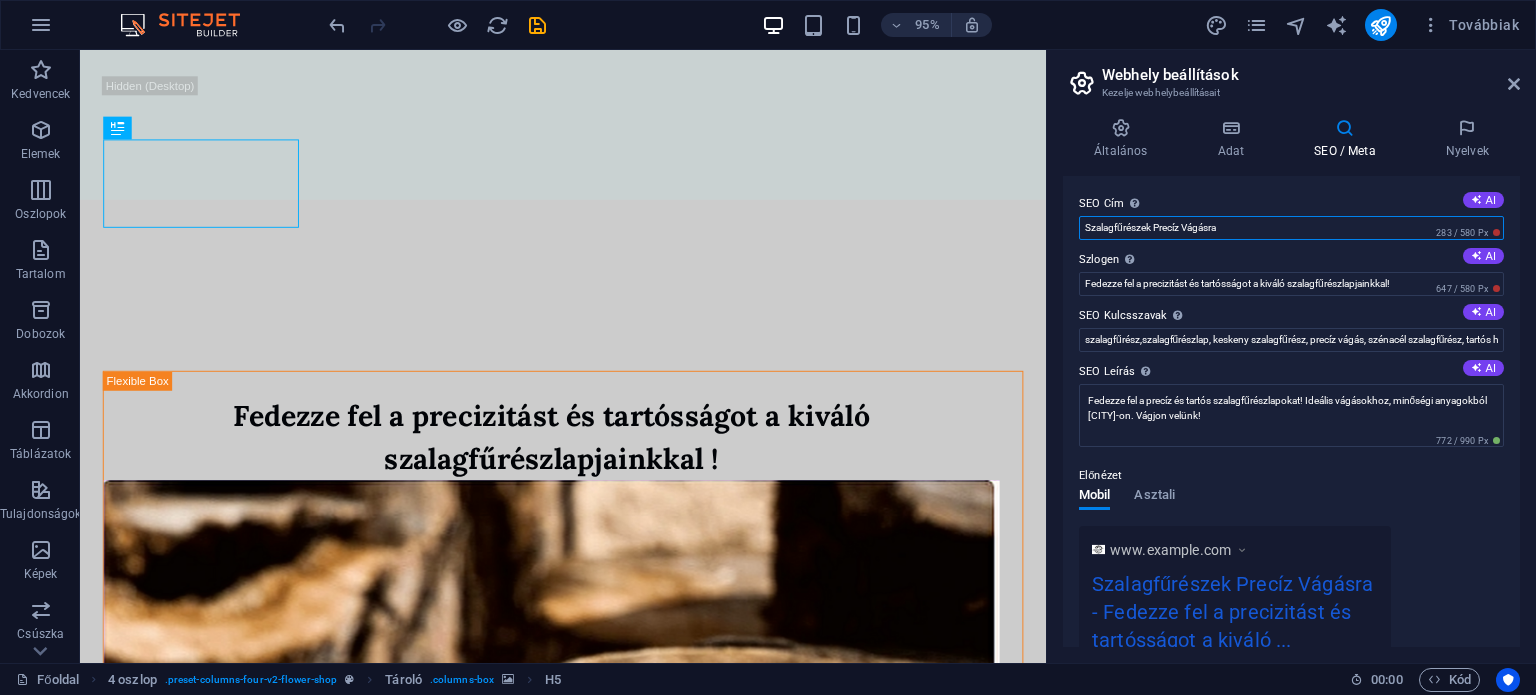 click on "Szalagfűrészek Precíz Vágásra" at bounding box center (1291, 228) 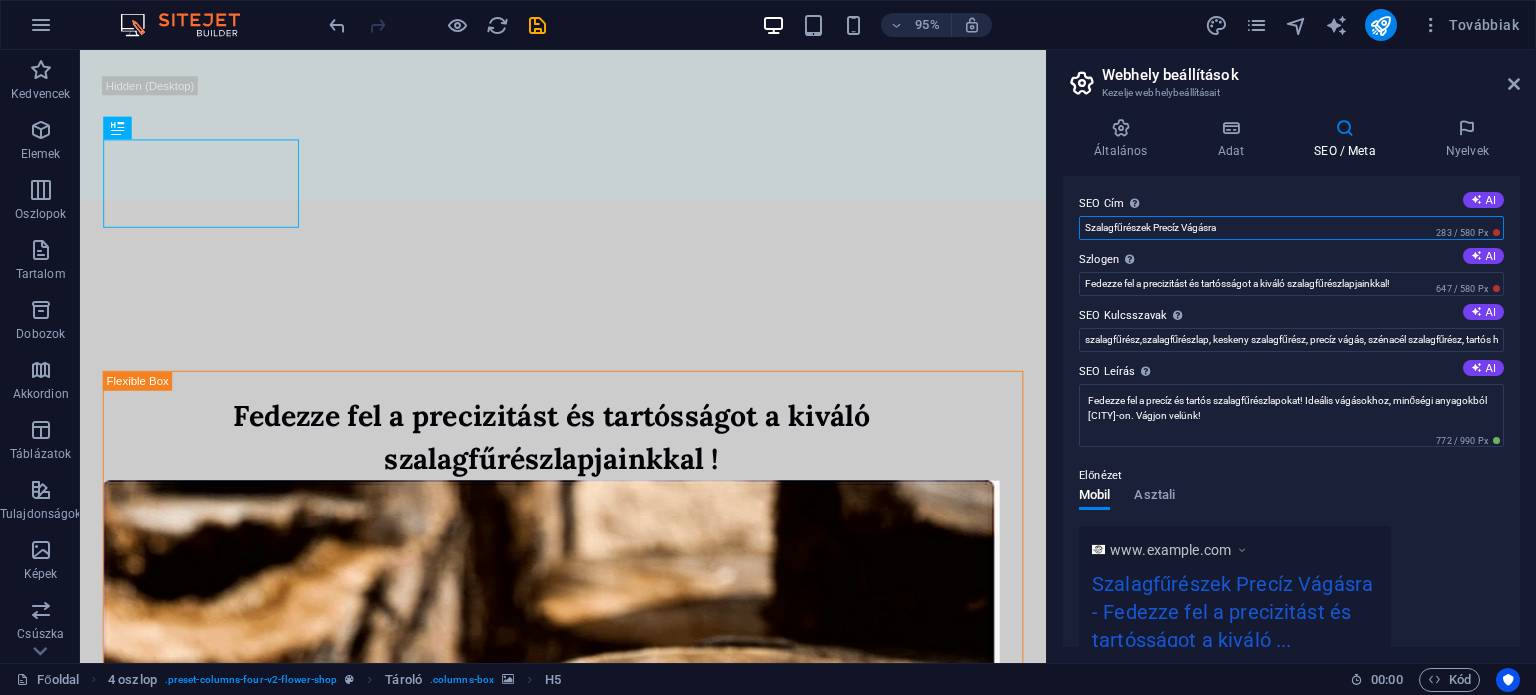 click on "Szalagfűrészek Precíz Vágásra" at bounding box center [1291, 228] 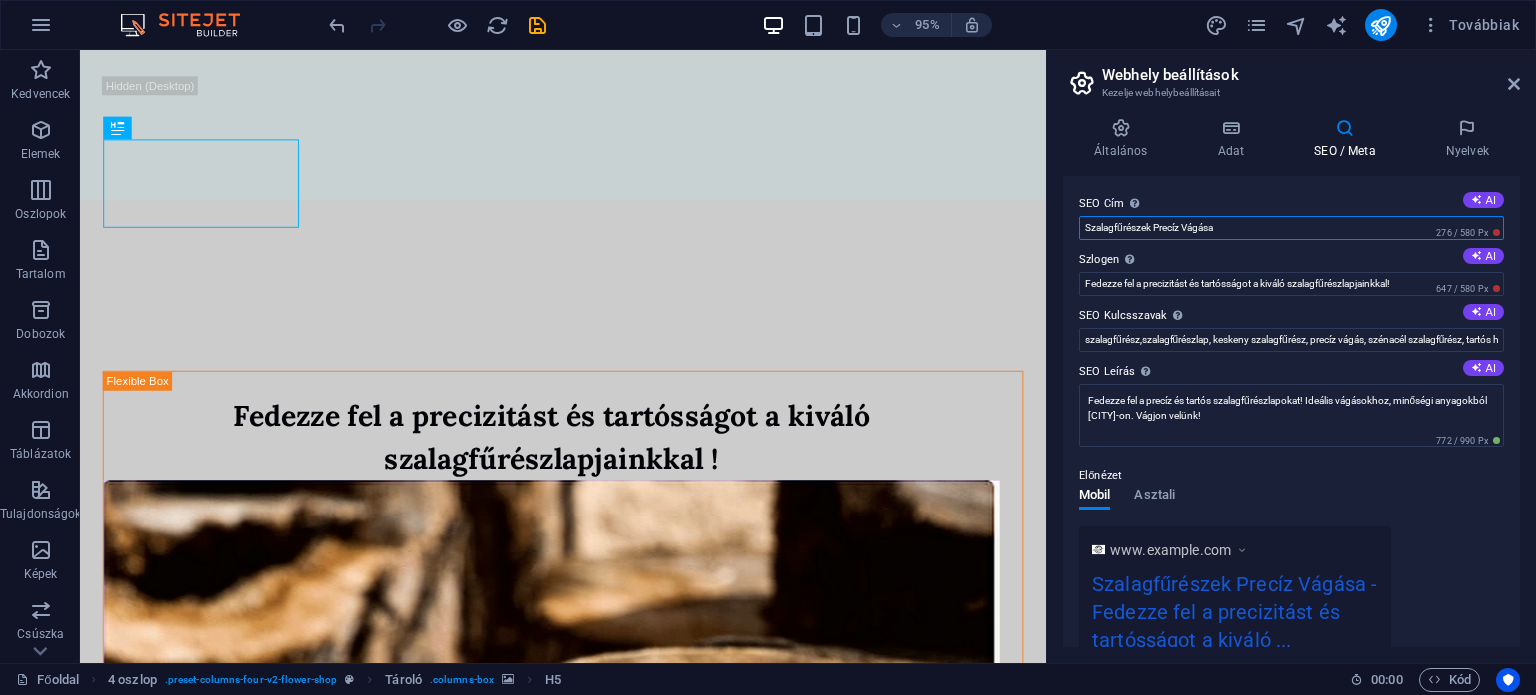 type on "Szalagfűrészek Precíz Vágása" 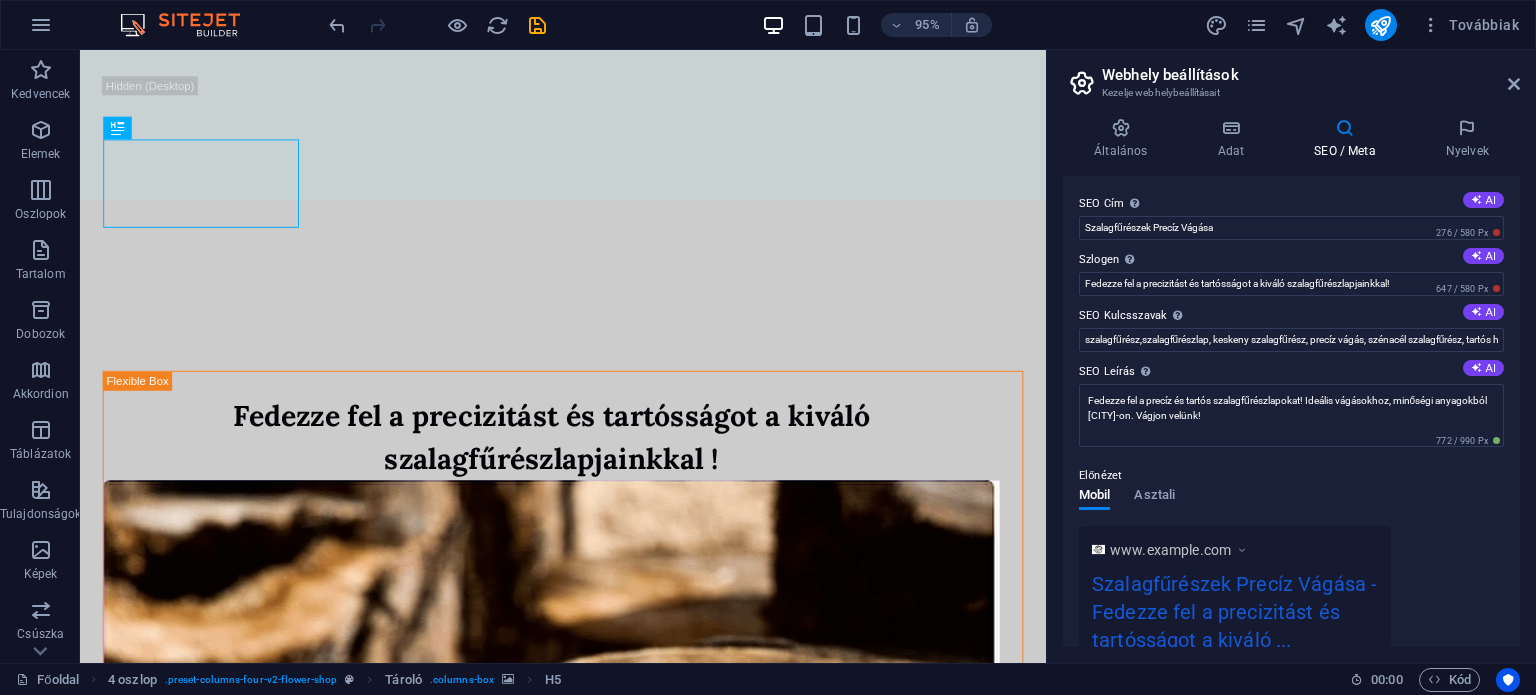 click at bounding box center [1381, 25] 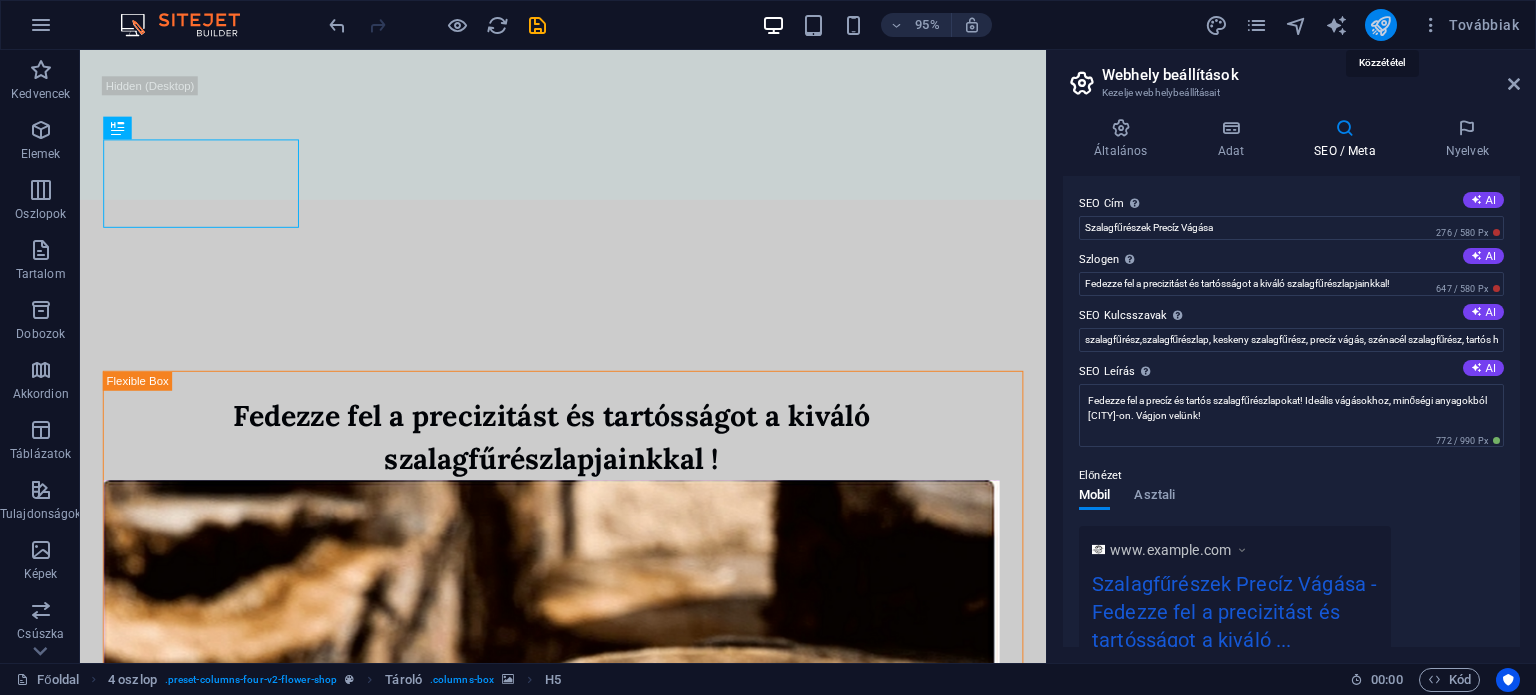 click at bounding box center (1380, 25) 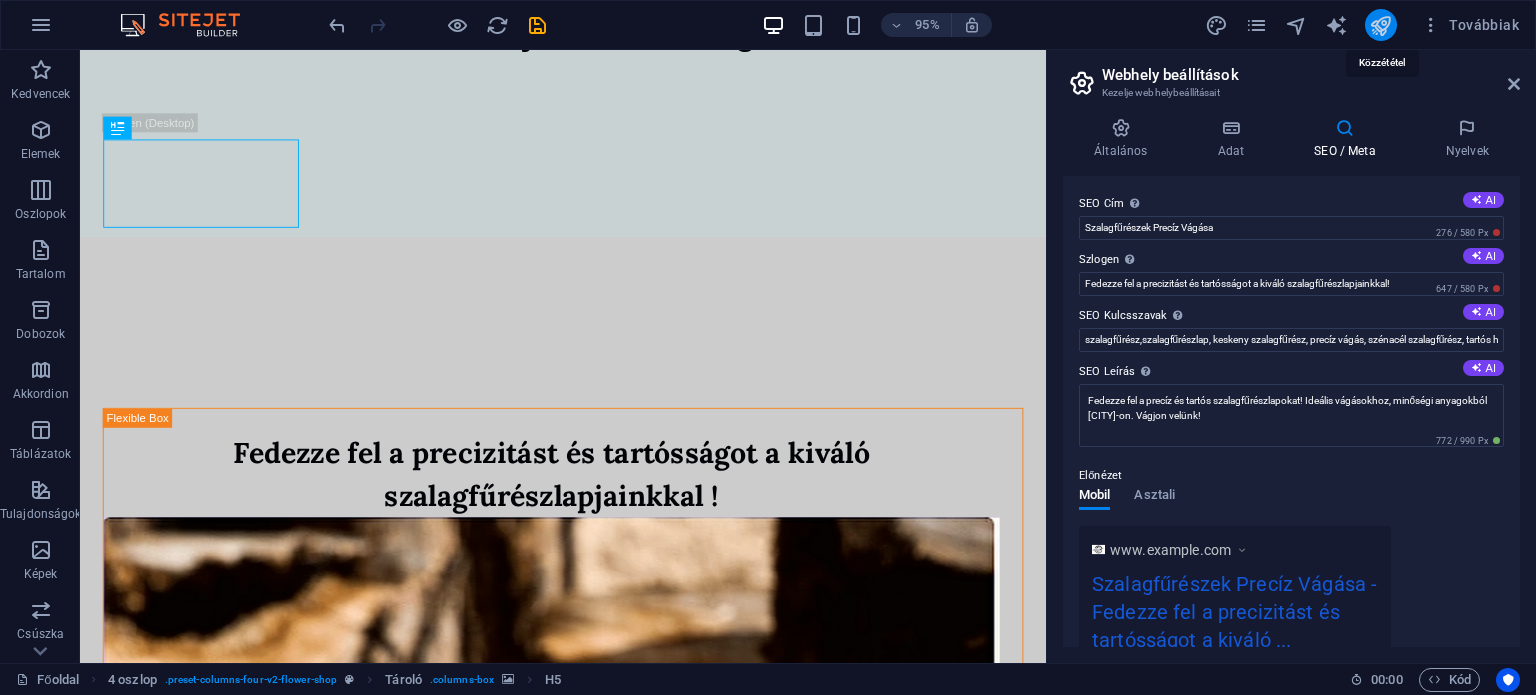 scroll, scrollTop: 2305, scrollLeft: 0, axis: vertical 